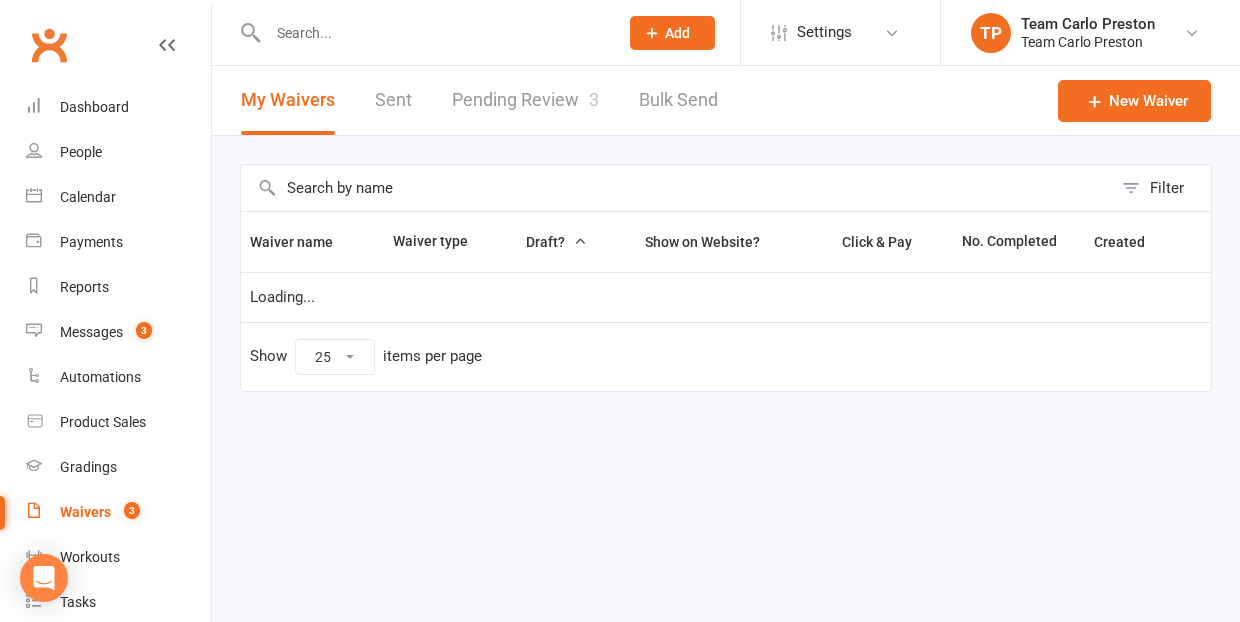 select on "25" 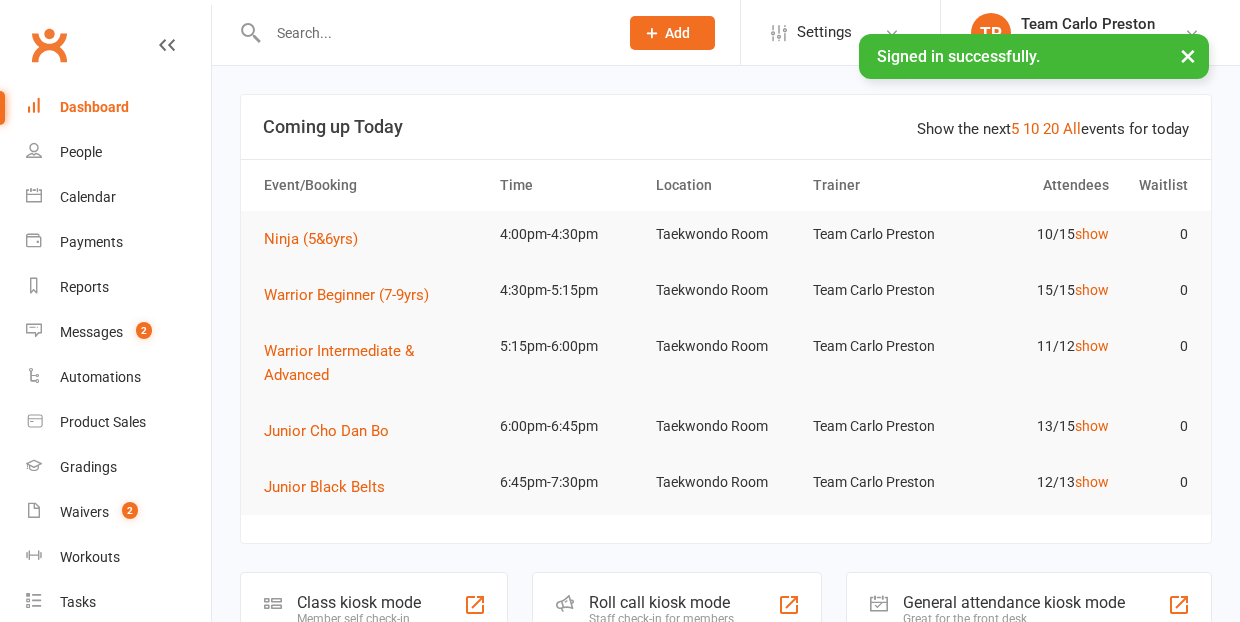 scroll, scrollTop: 0, scrollLeft: 0, axis: both 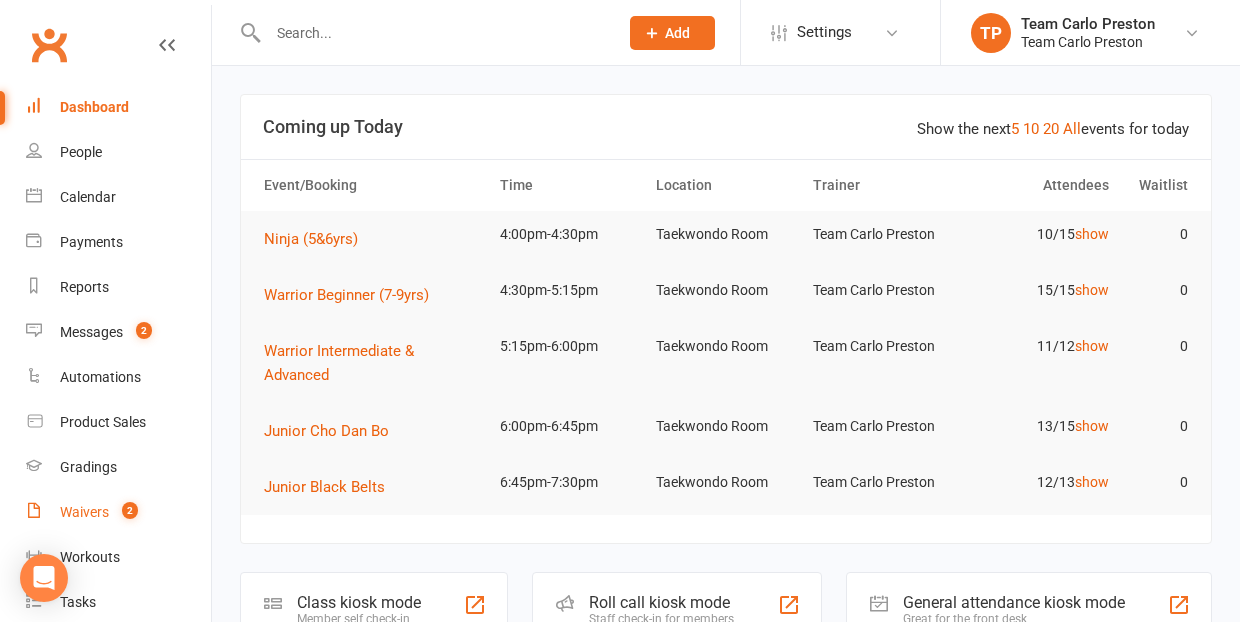click on "Waivers" at bounding box center [84, 512] 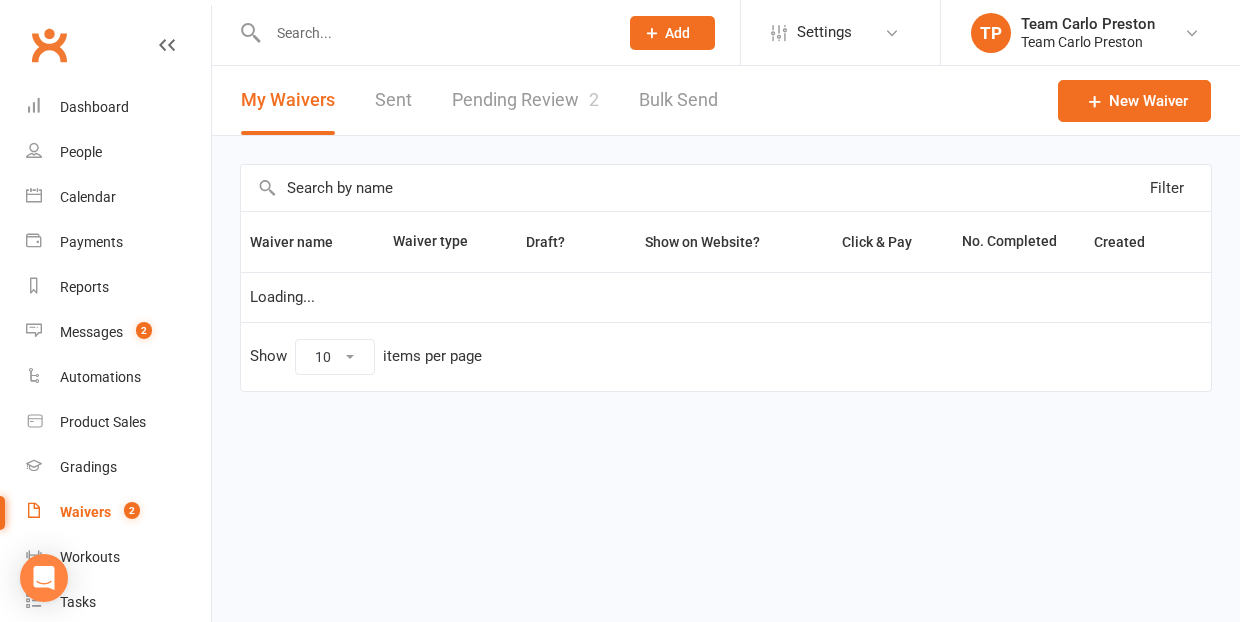 select on "25" 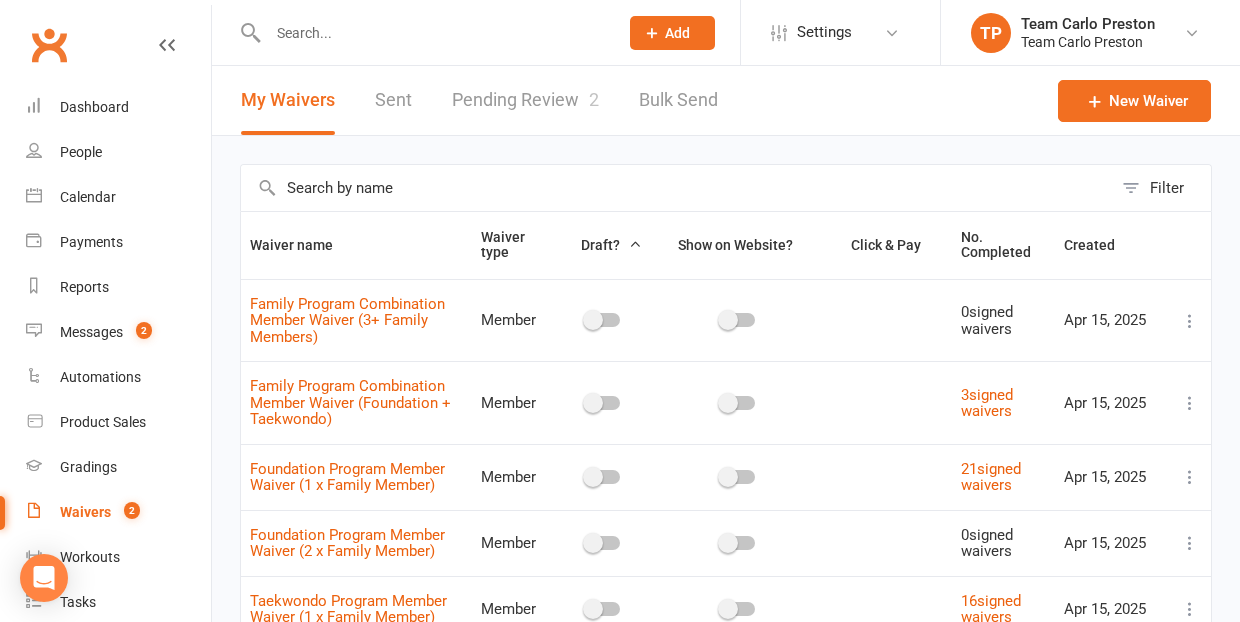 click on "Pending Review 2" at bounding box center [525, 100] 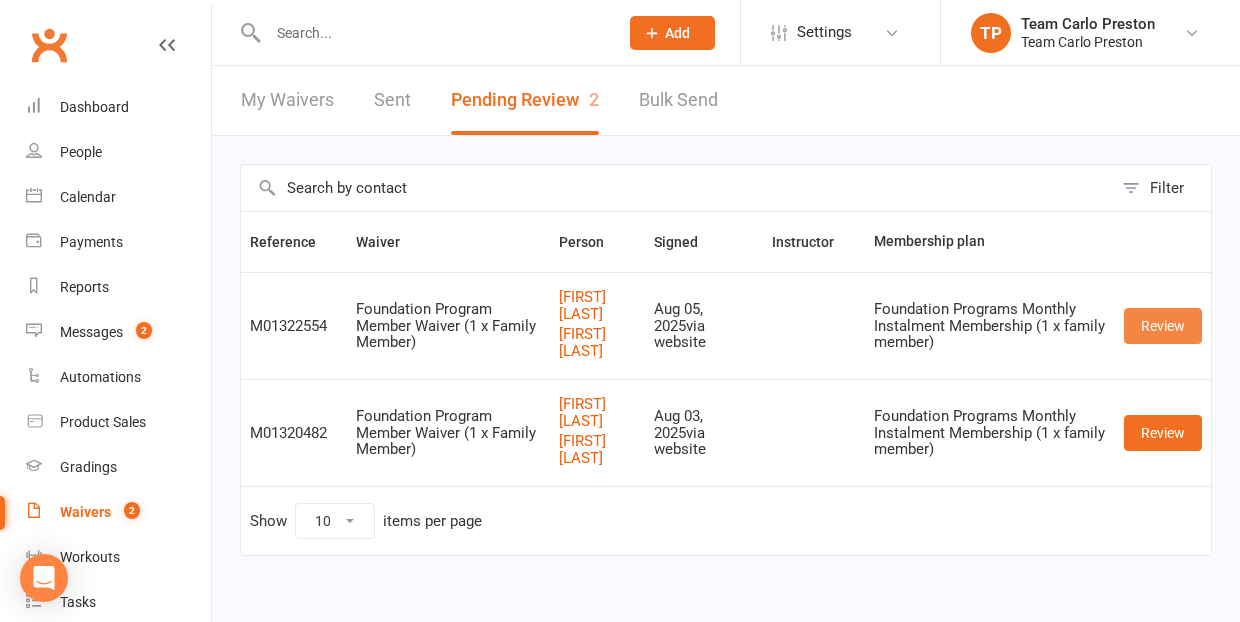 click on "Review" at bounding box center (1163, 326) 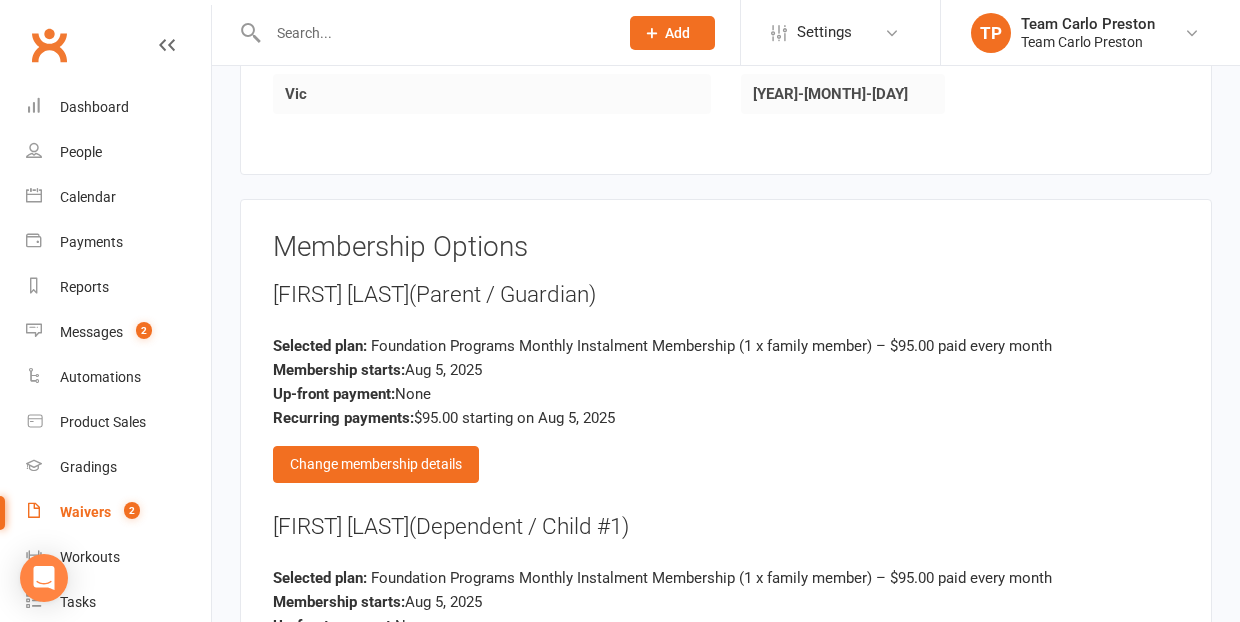 scroll, scrollTop: 1547, scrollLeft: 0, axis: vertical 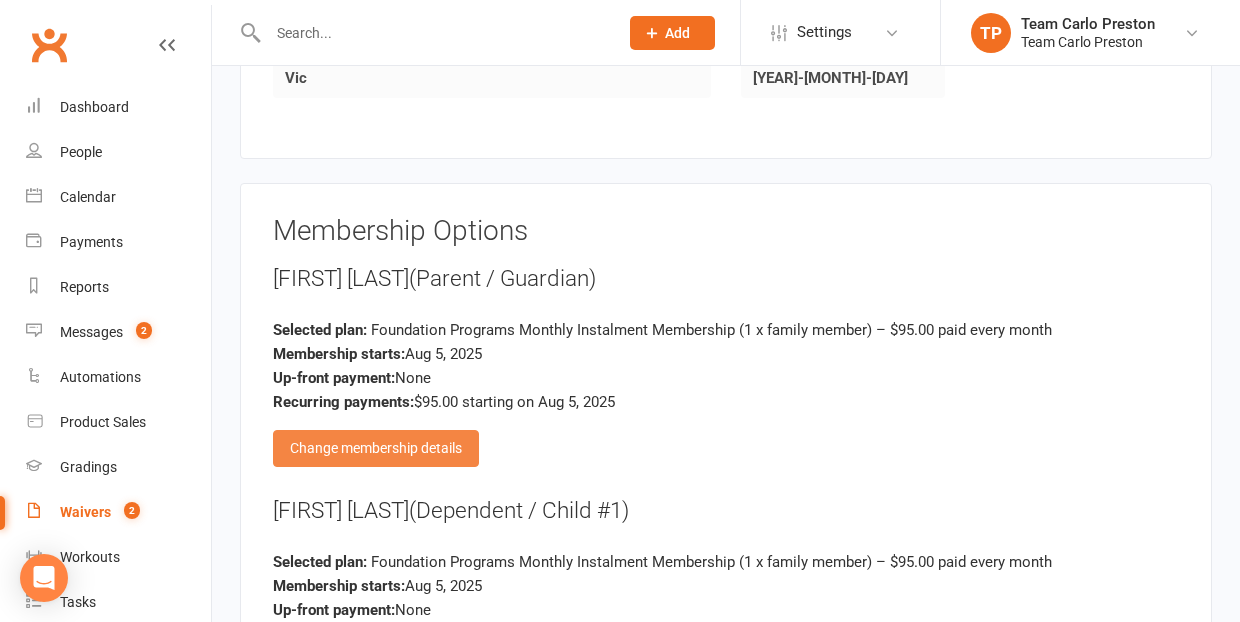 click on "Change membership details" at bounding box center (376, 448) 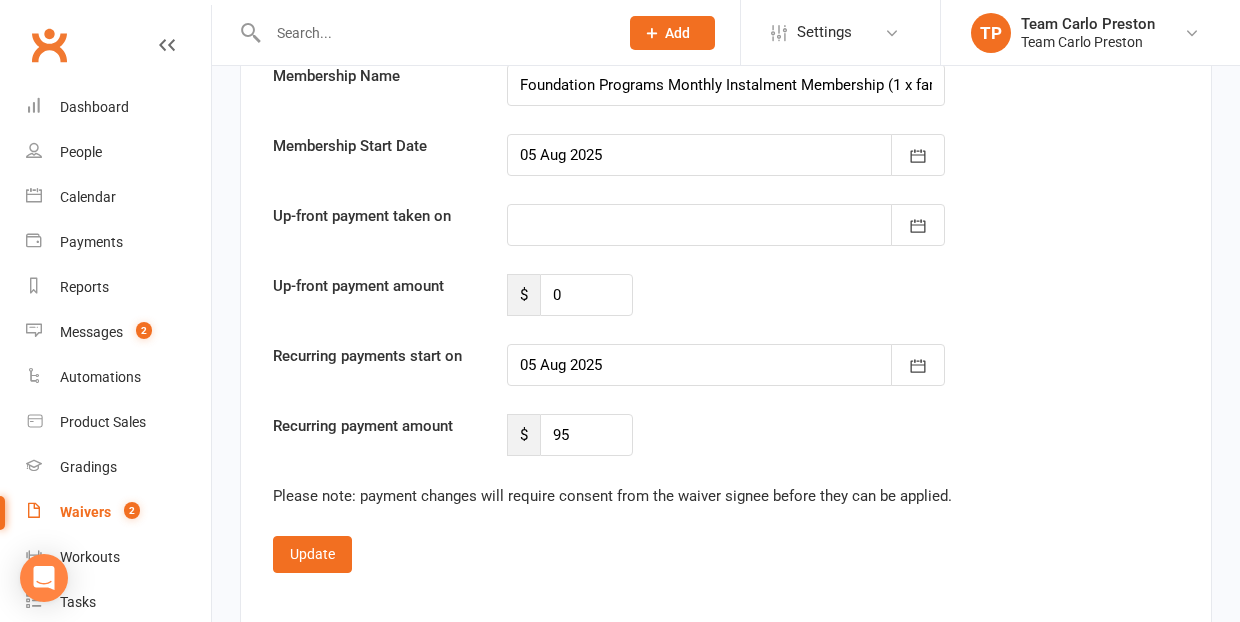 scroll, scrollTop: 2912, scrollLeft: 0, axis: vertical 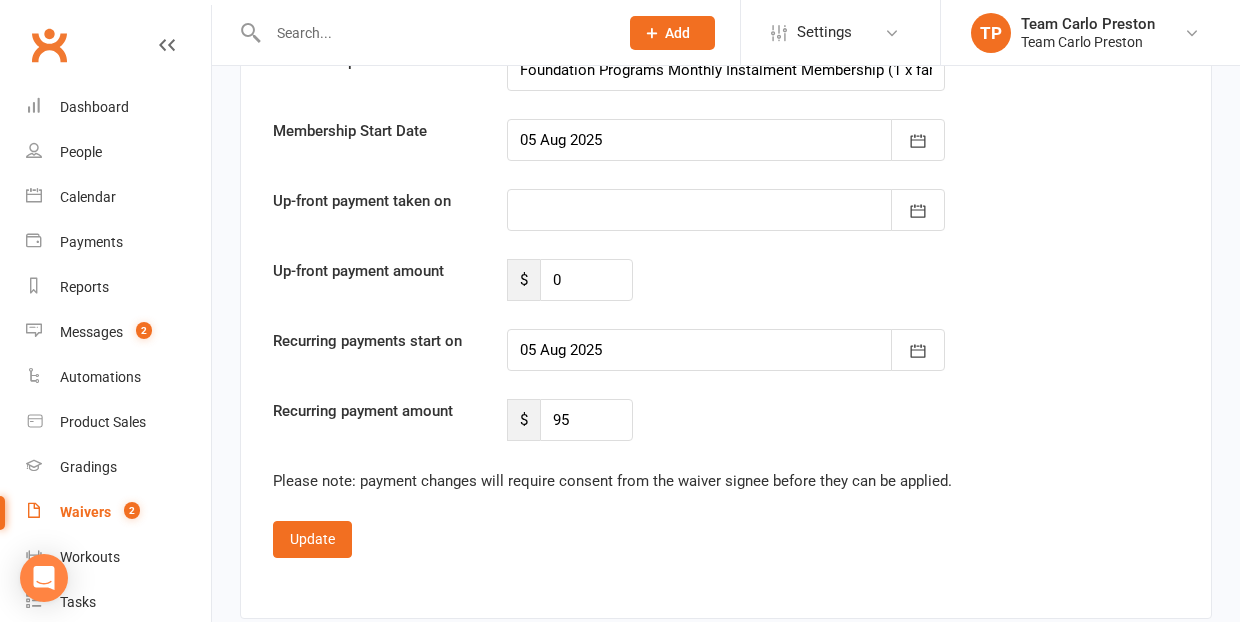 click at bounding box center (726, 210) 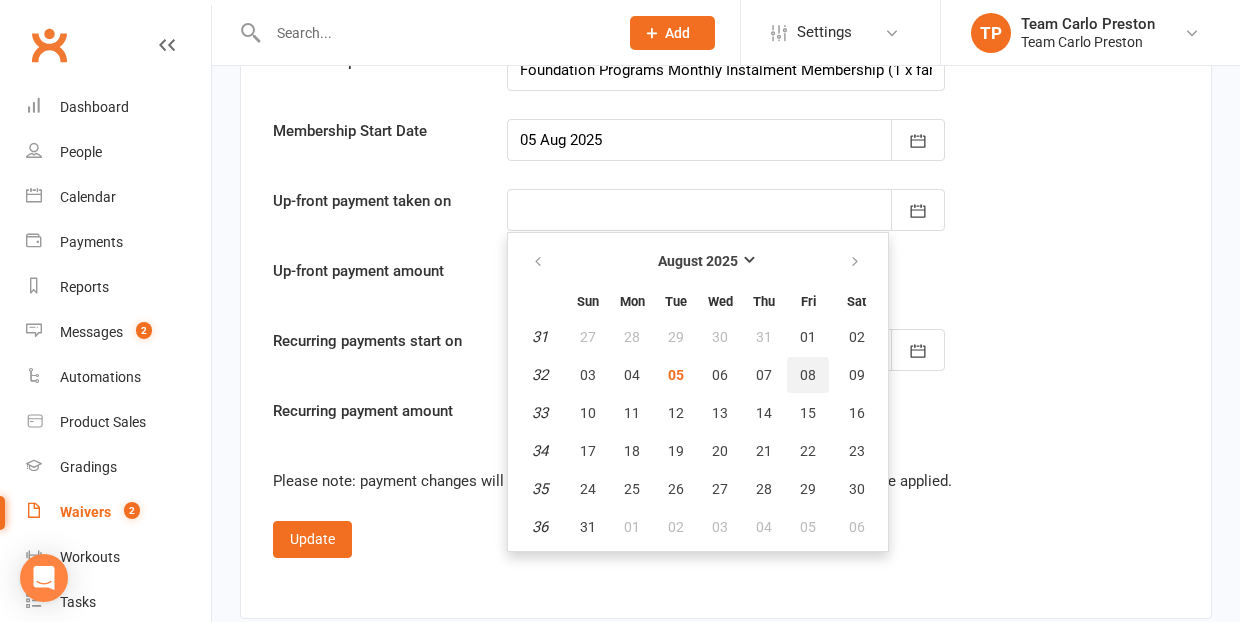 click on "08" at bounding box center [808, 375] 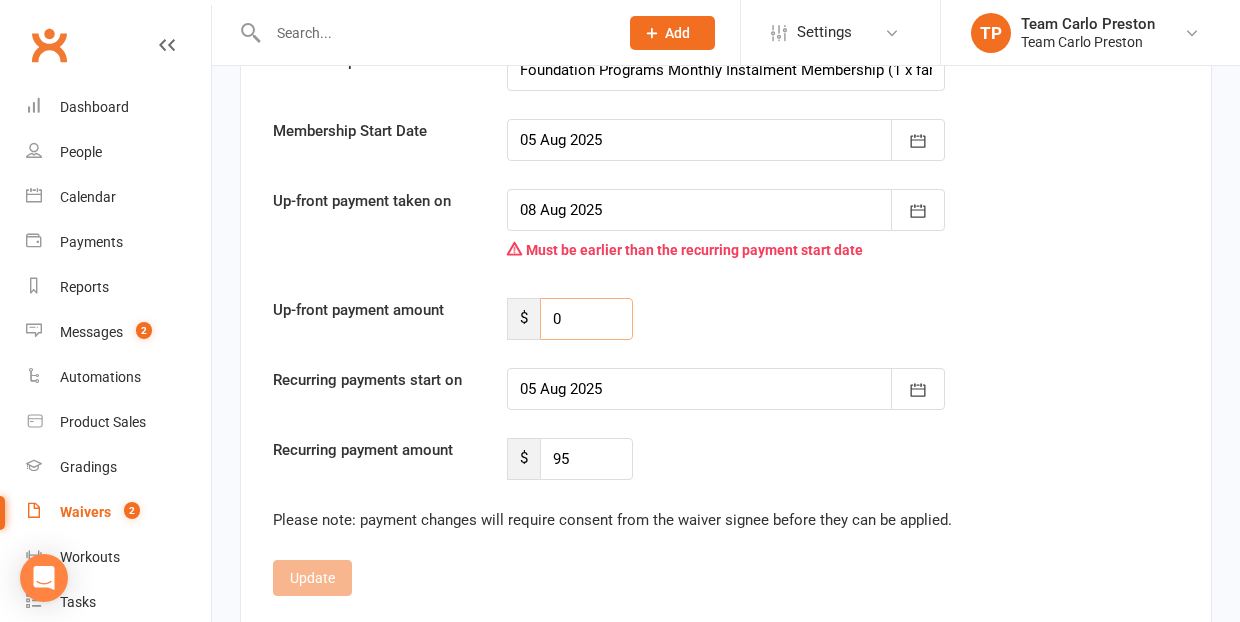 click on "0" at bounding box center [586, 319] 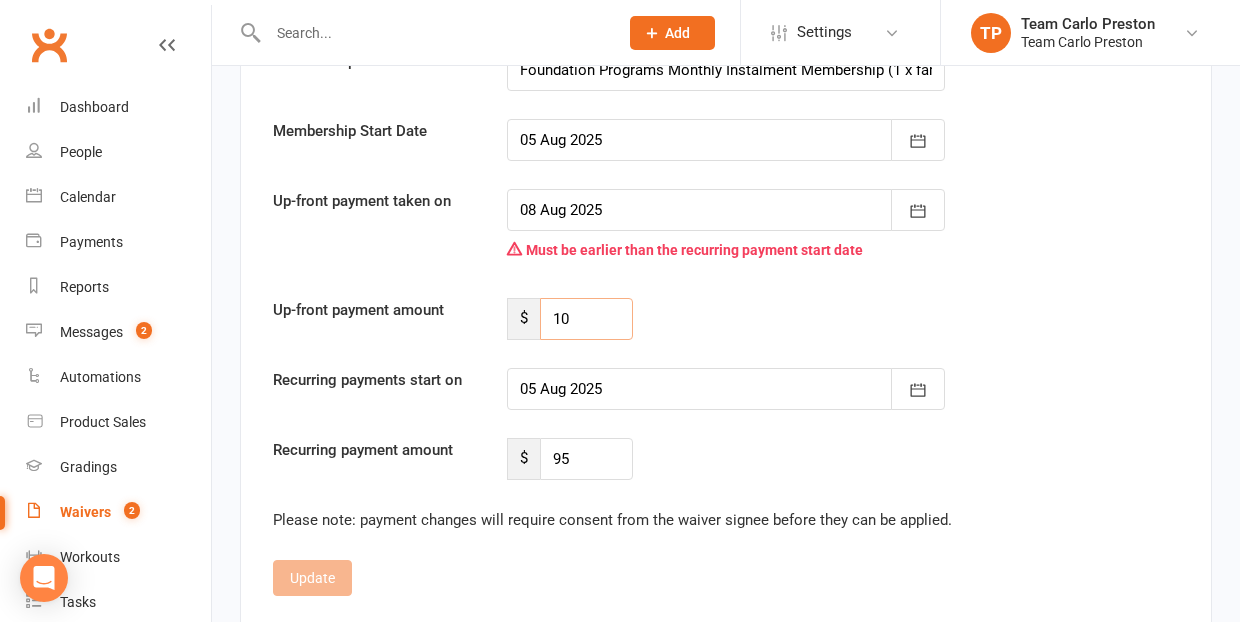 type on "104" 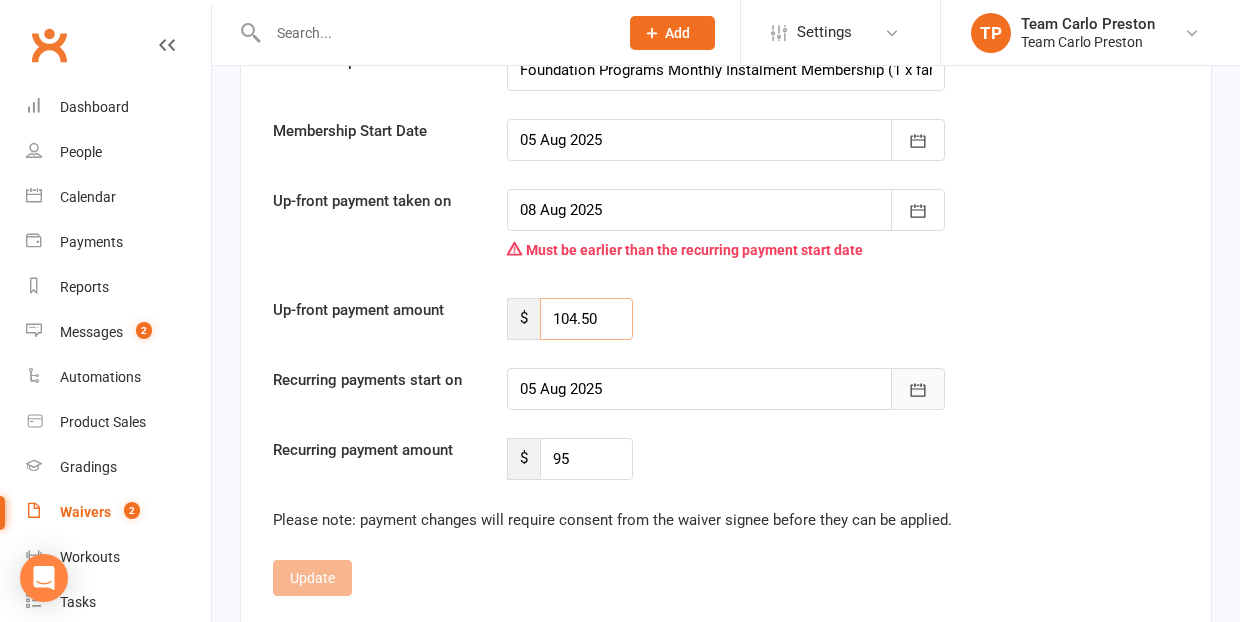 type on "104.50" 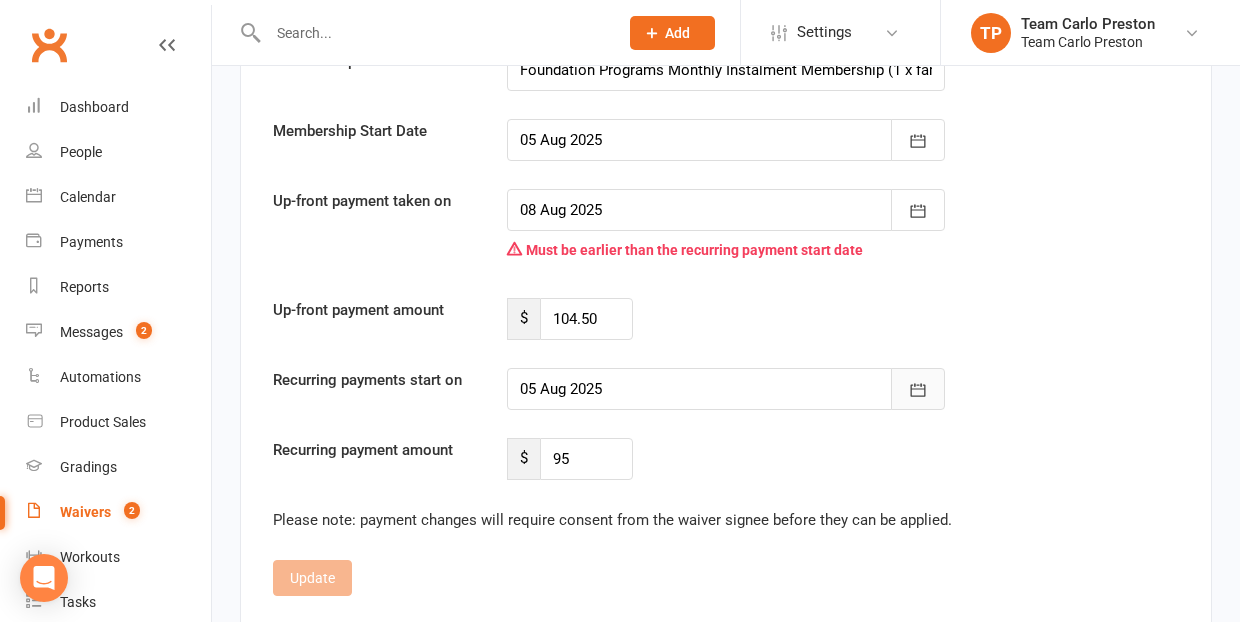 click 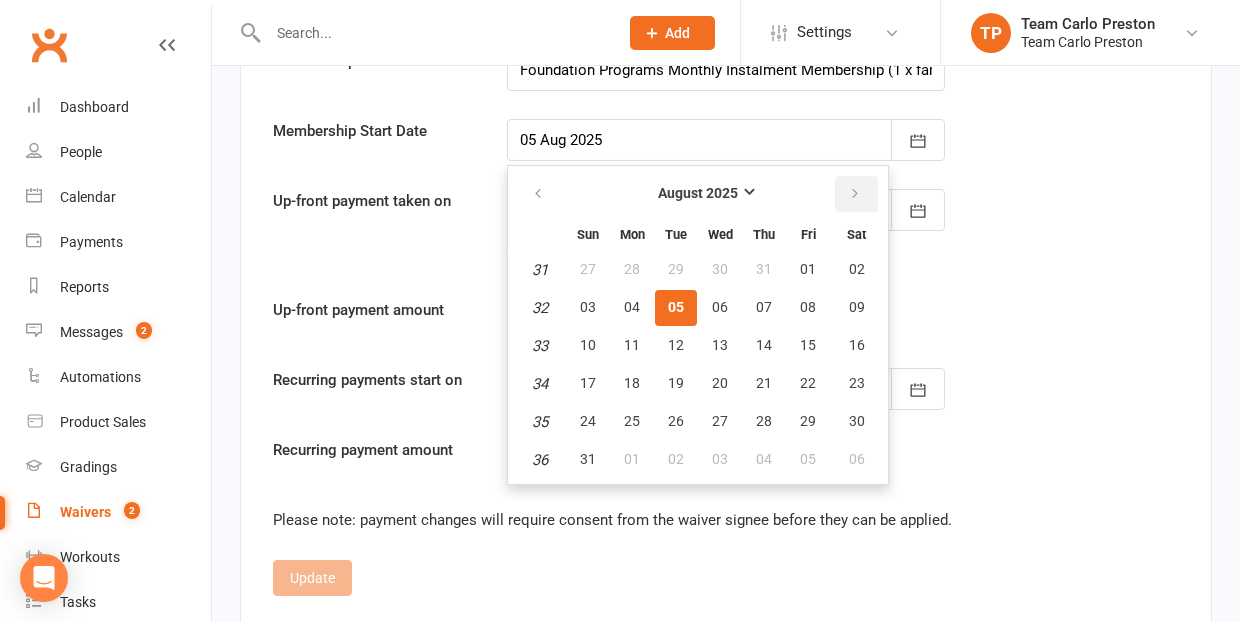 click at bounding box center [855, 194] 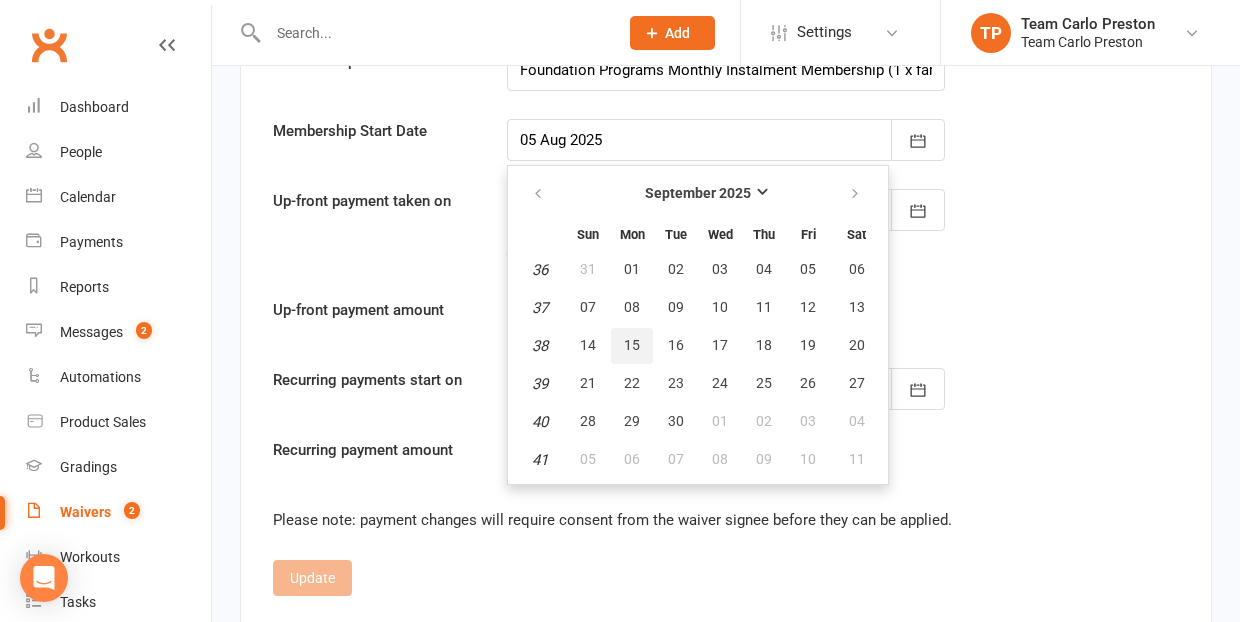 click on "15" at bounding box center [632, 345] 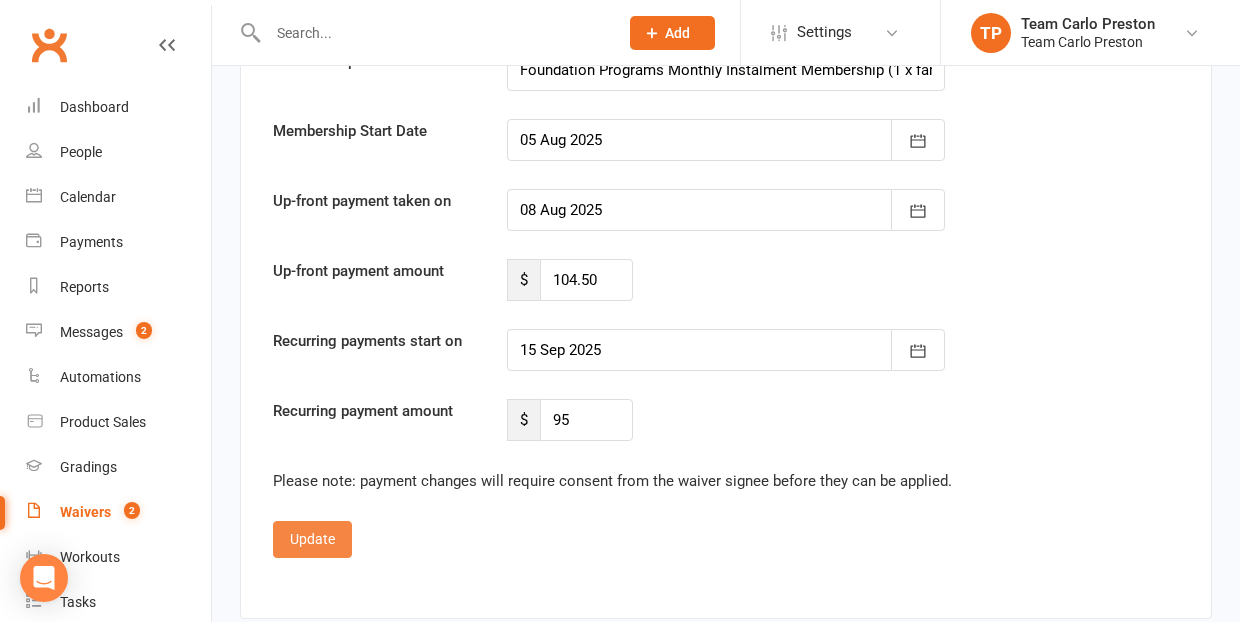 click on "Update" at bounding box center [312, 539] 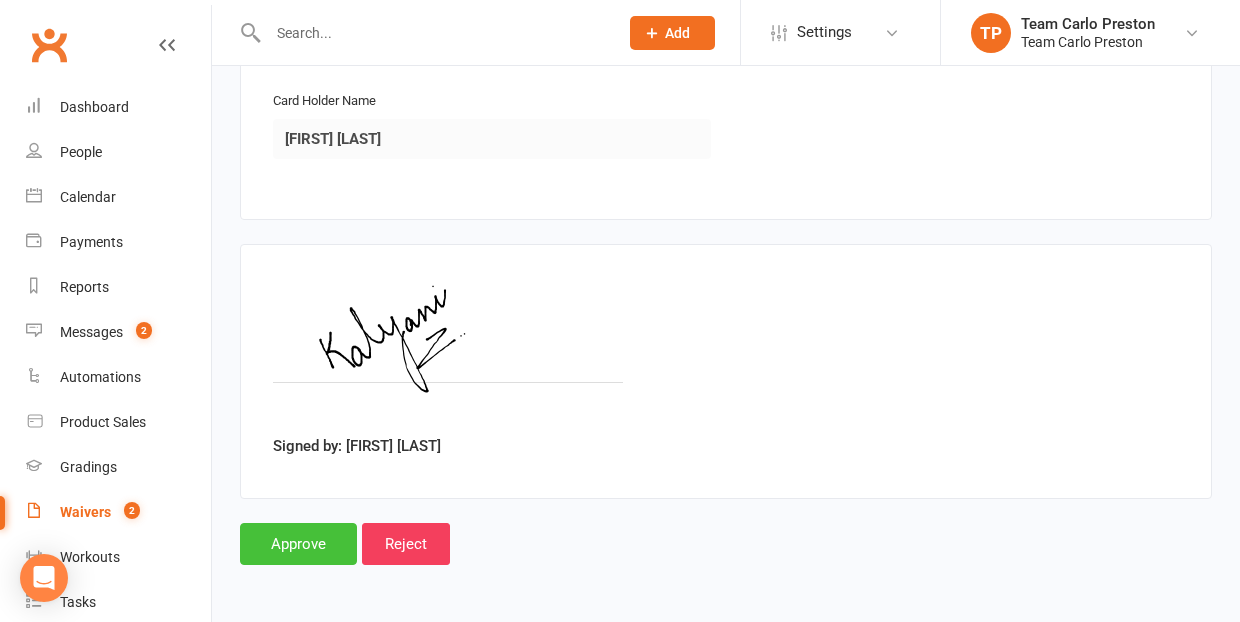 scroll, scrollTop: 2500, scrollLeft: 0, axis: vertical 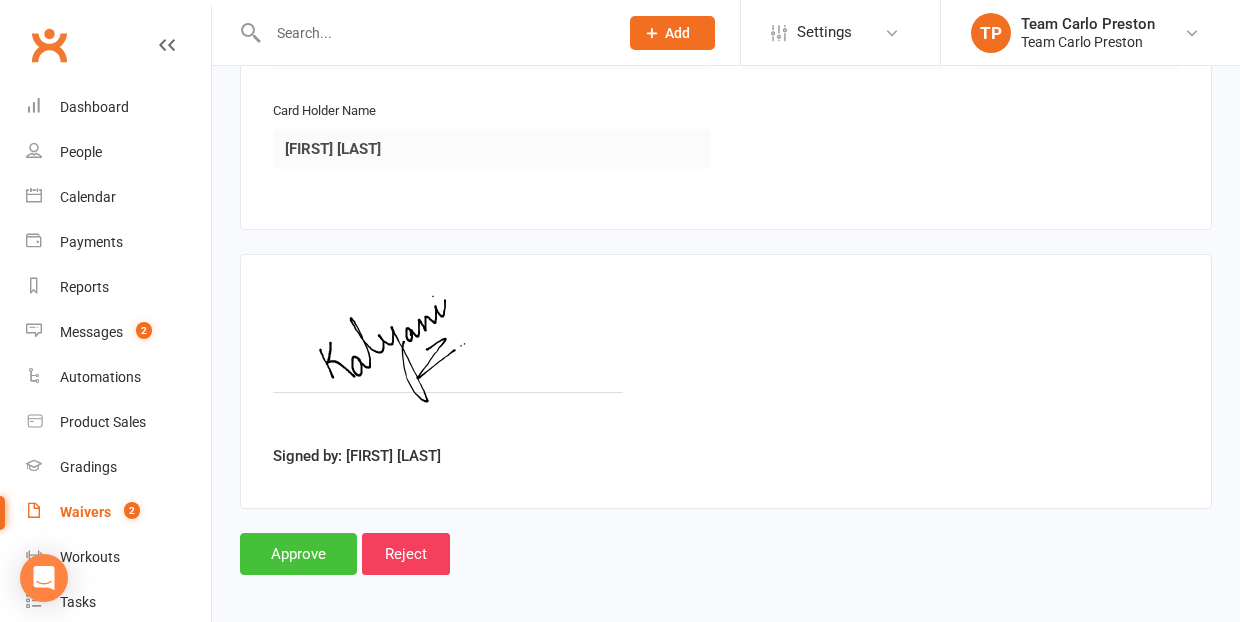 click on "Approve" at bounding box center (298, 554) 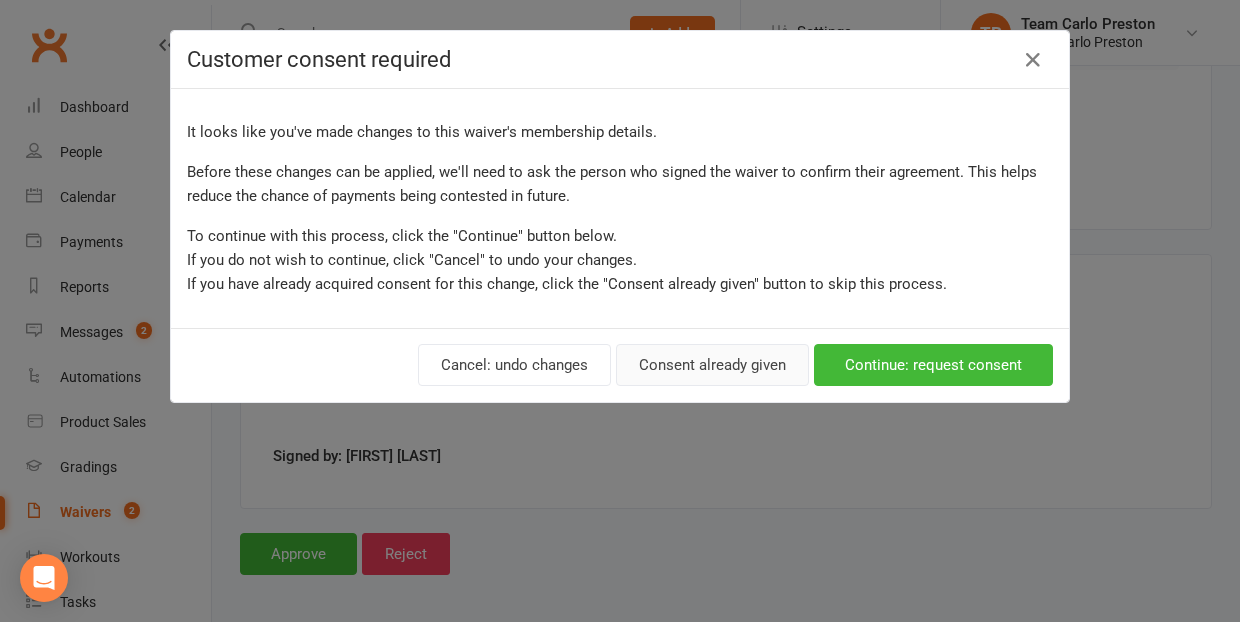 click on "Consent already given" at bounding box center (712, 365) 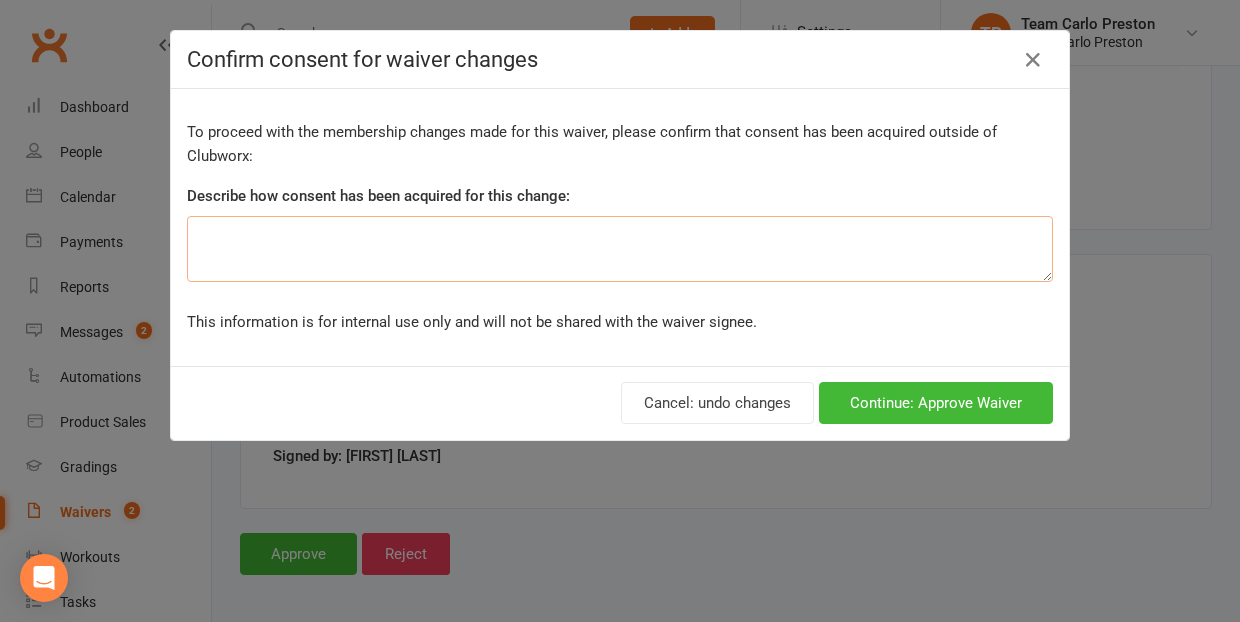 click at bounding box center (620, 249) 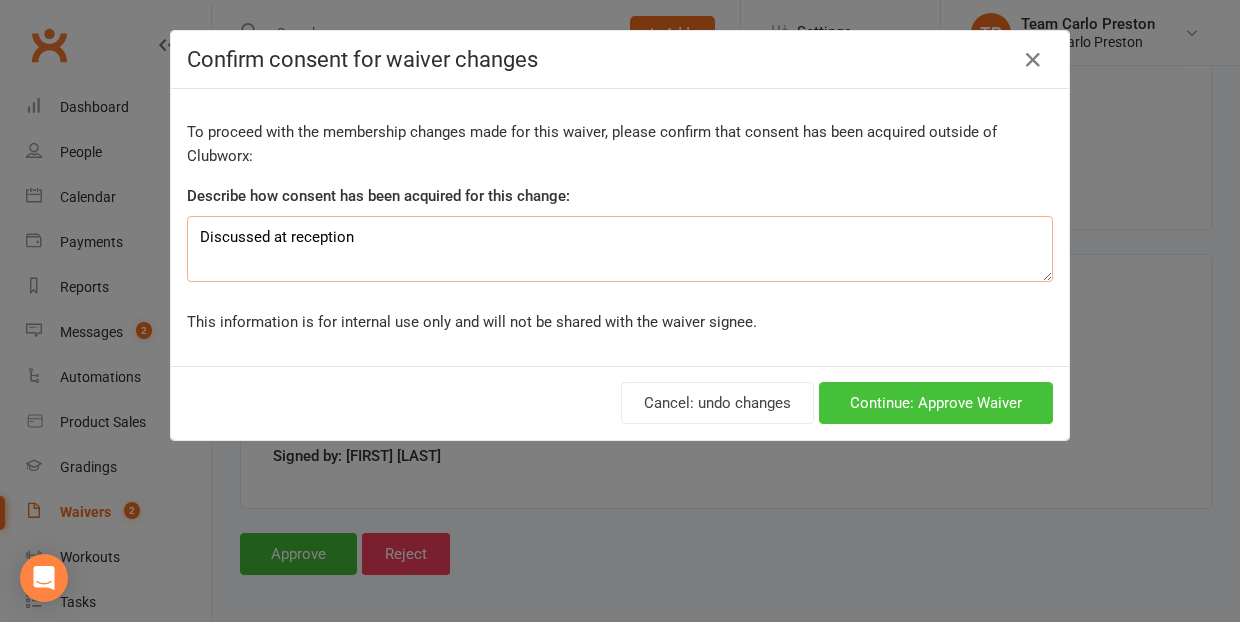 type on "Discussed at reception" 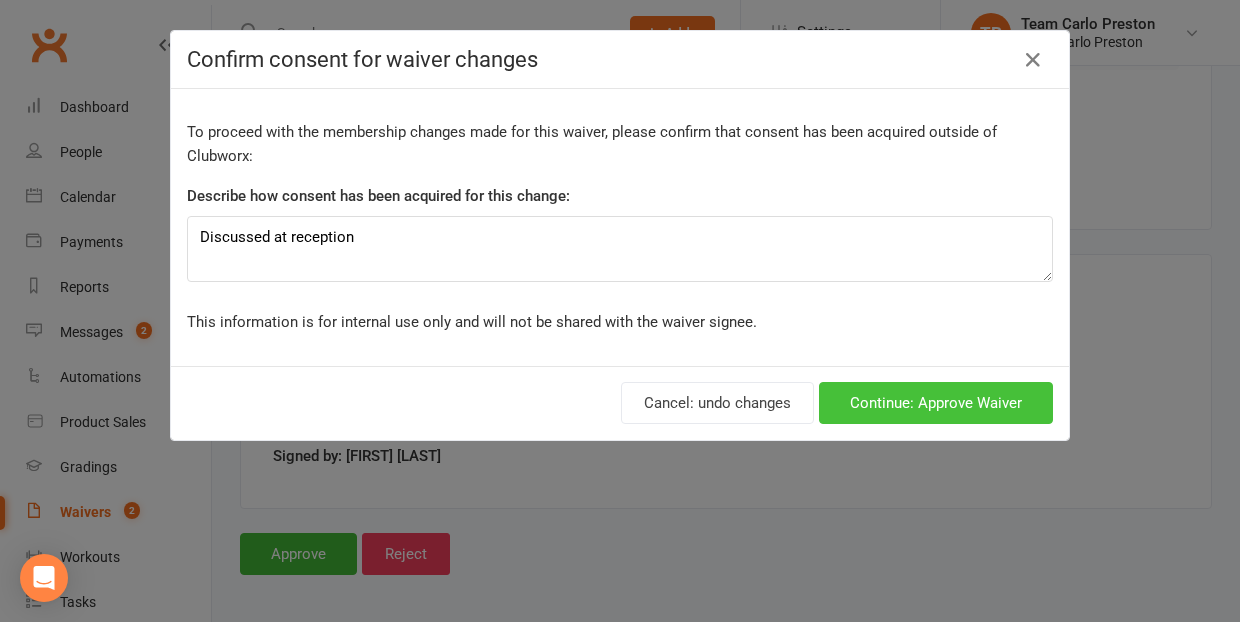 click on "Continue: Approve Waiver" at bounding box center [936, 403] 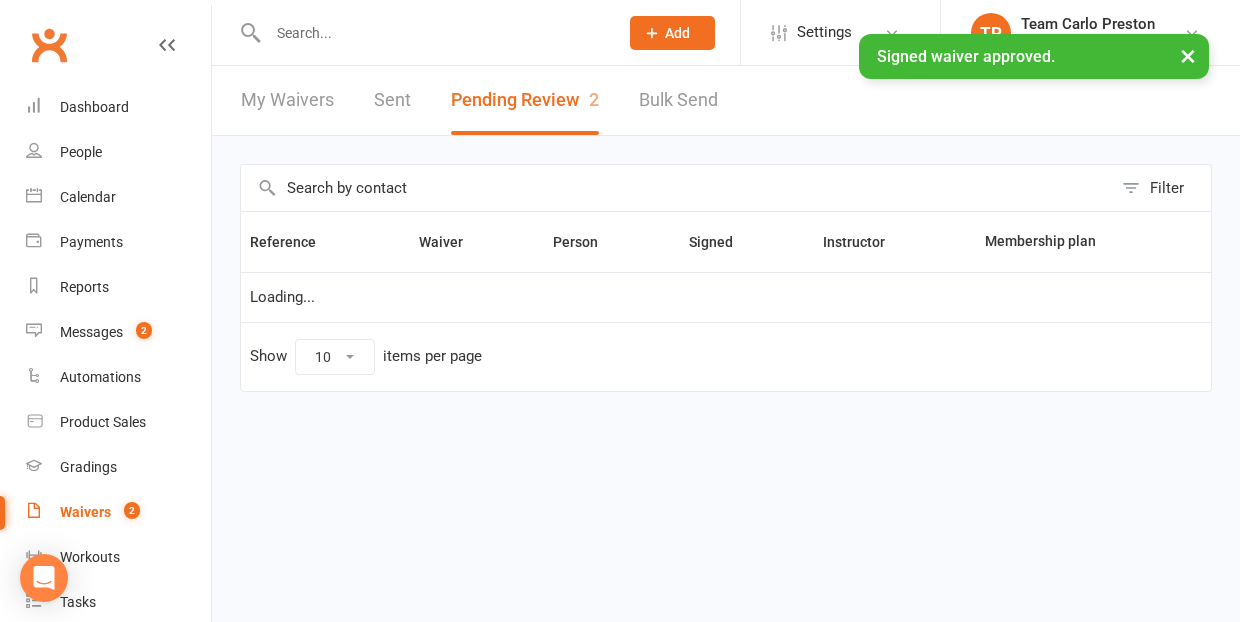 scroll, scrollTop: 0, scrollLeft: 0, axis: both 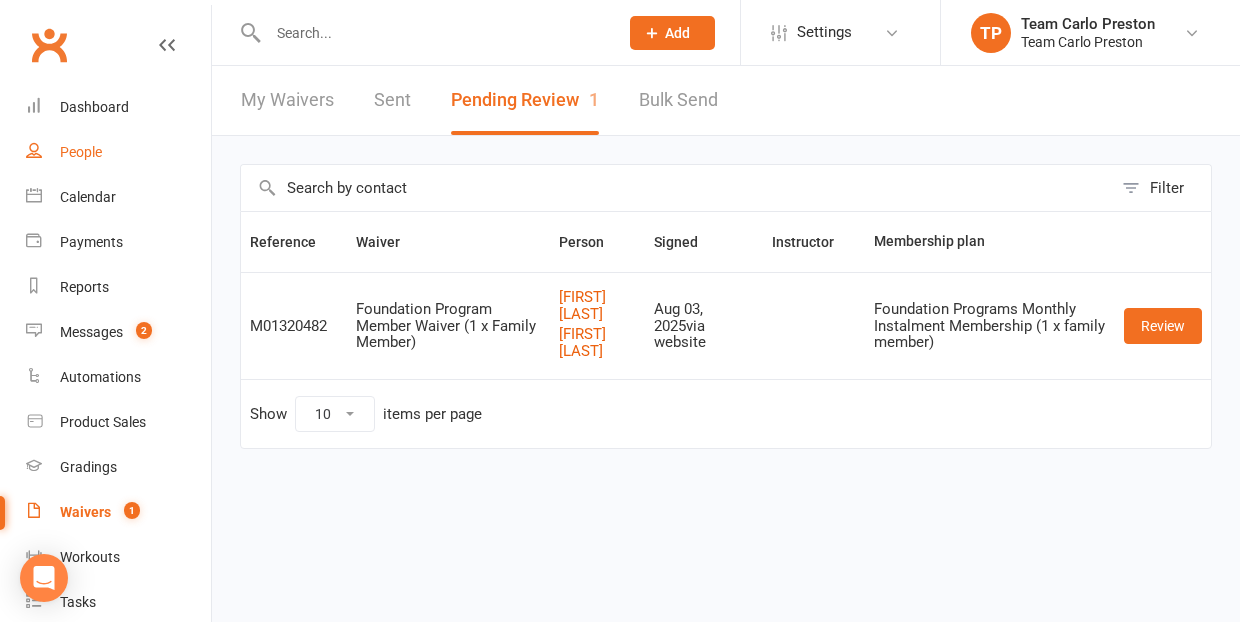 click on "People" at bounding box center (81, 152) 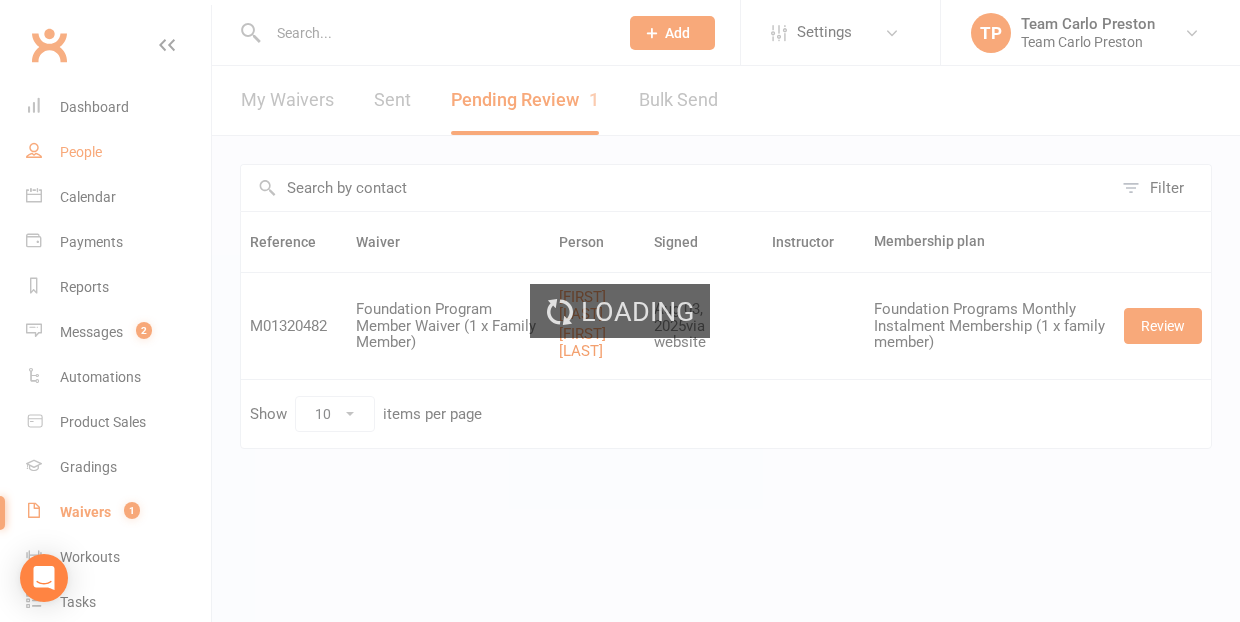 select on "100" 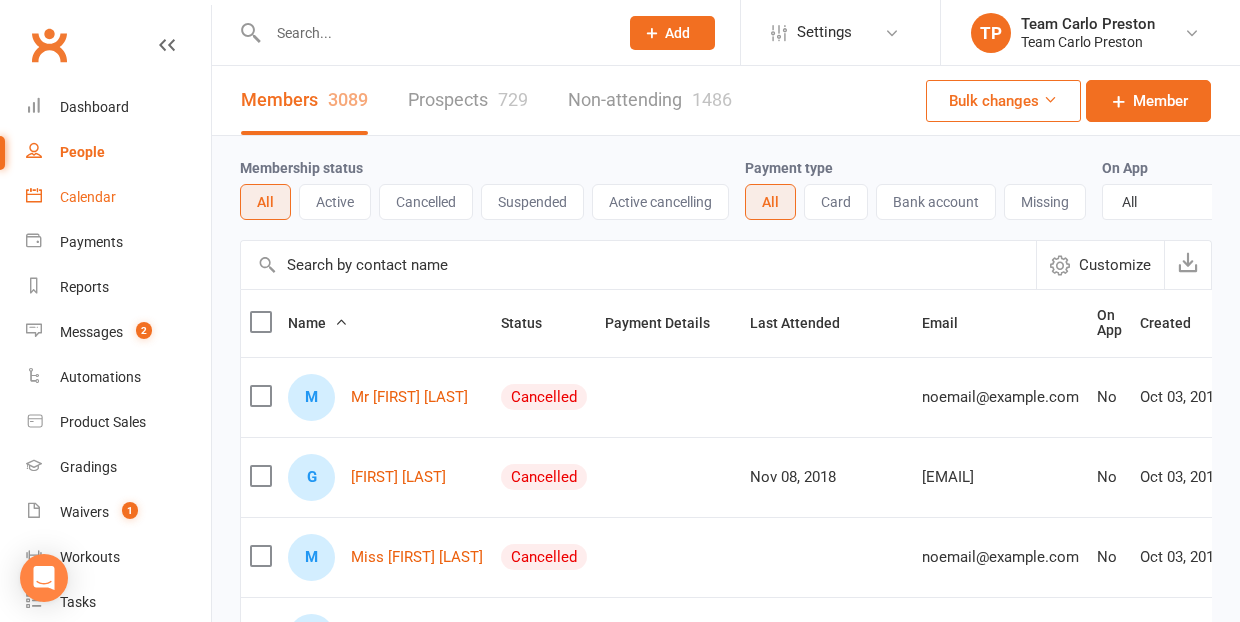 click on "Calendar" at bounding box center (88, 197) 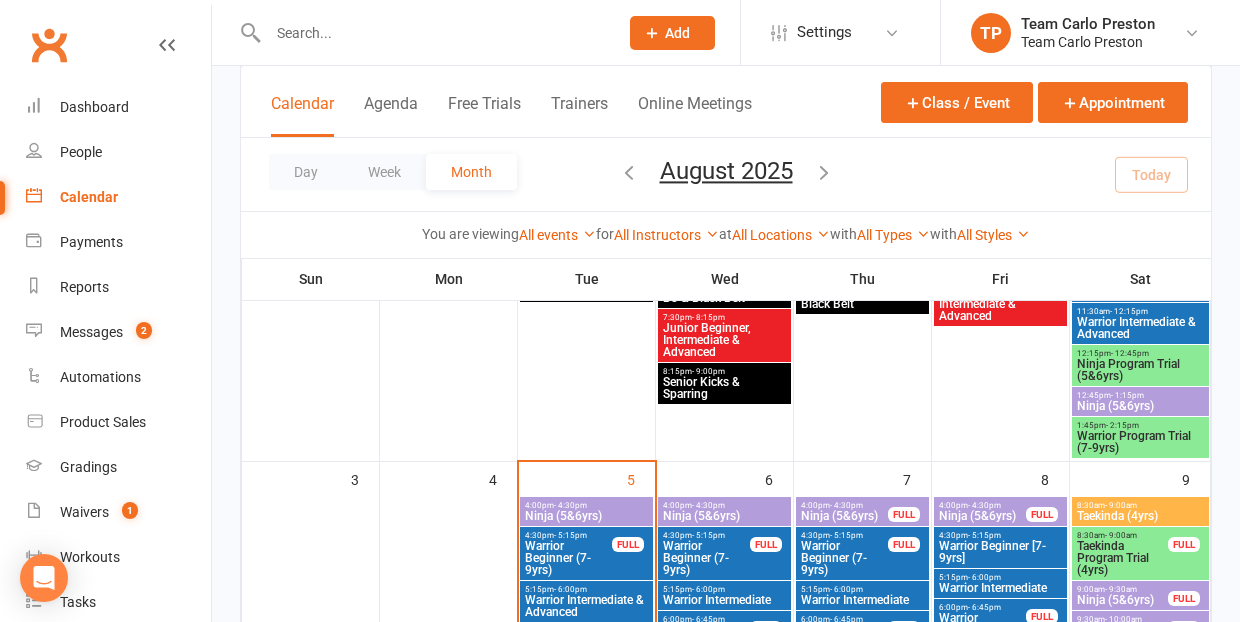 scroll, scrollTop: 388, scrollLeft: 0, axis: vertical 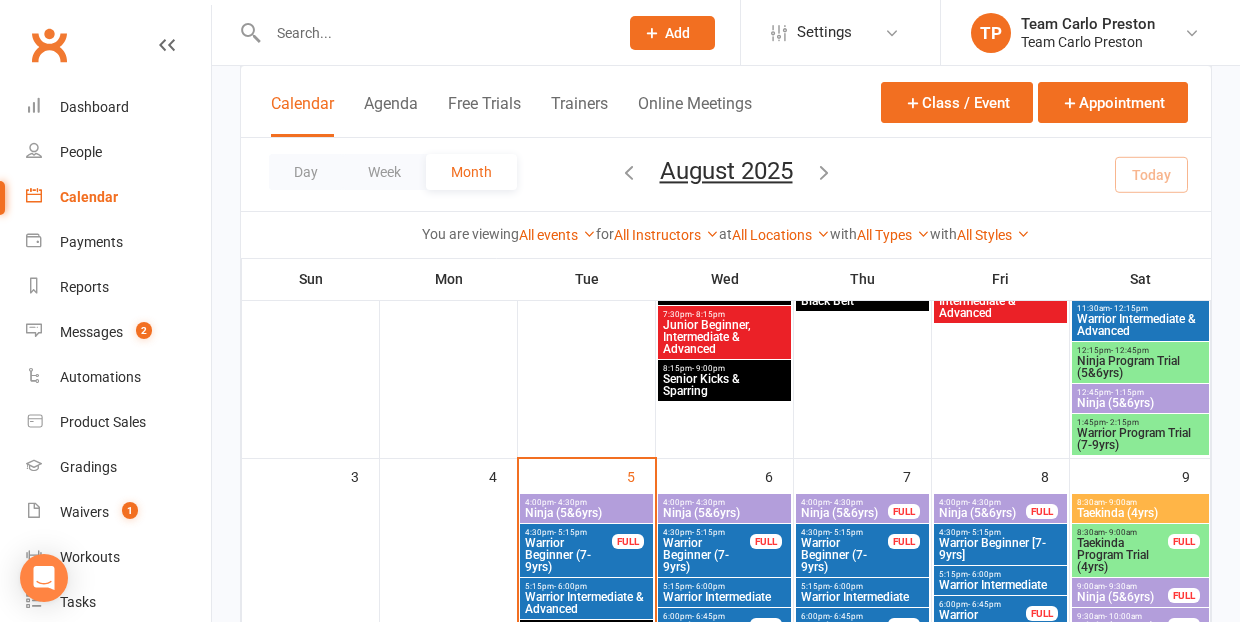 click on "- 4:30pm" at bounding box center [570, 502] 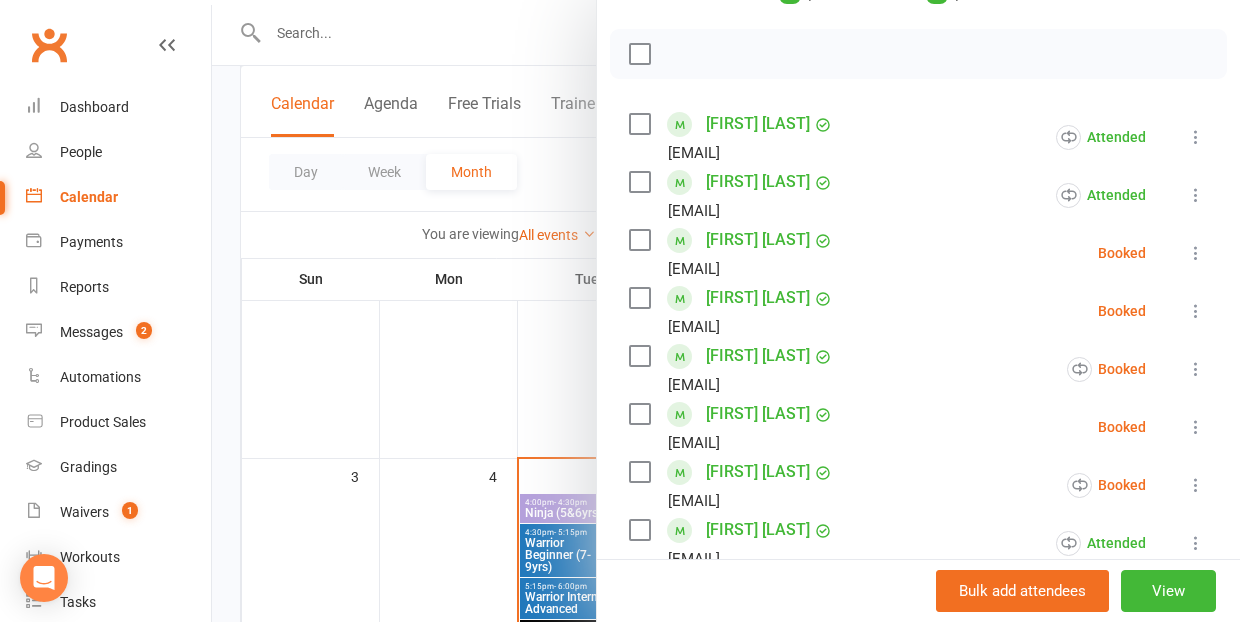 scroll, scrollTop: 272, scrollLeft: 0, axis: vertical 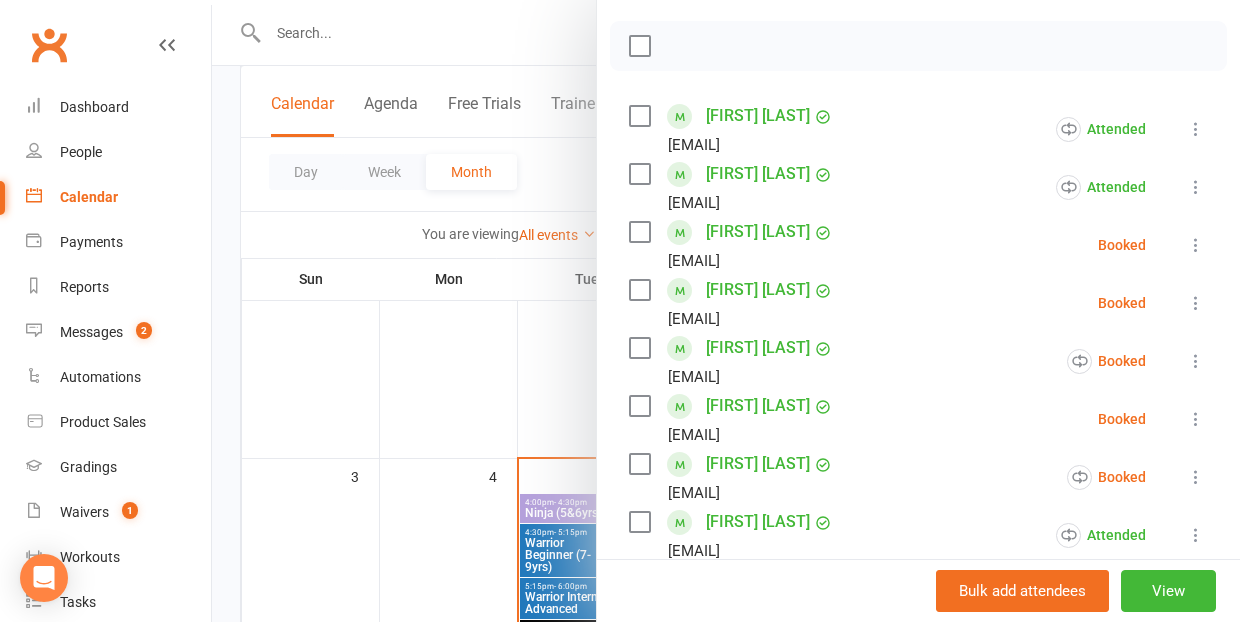 click at bounding box center [726, 311] 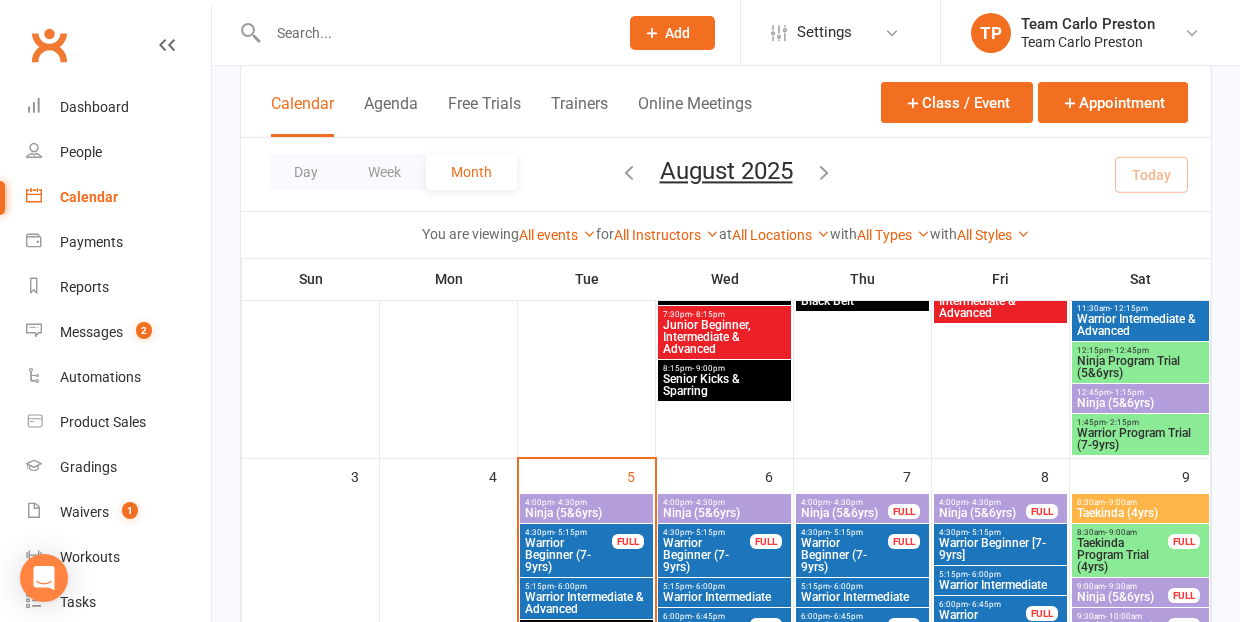 click on "Ninja (5&6yrs)" at bounding box center [586, 513] 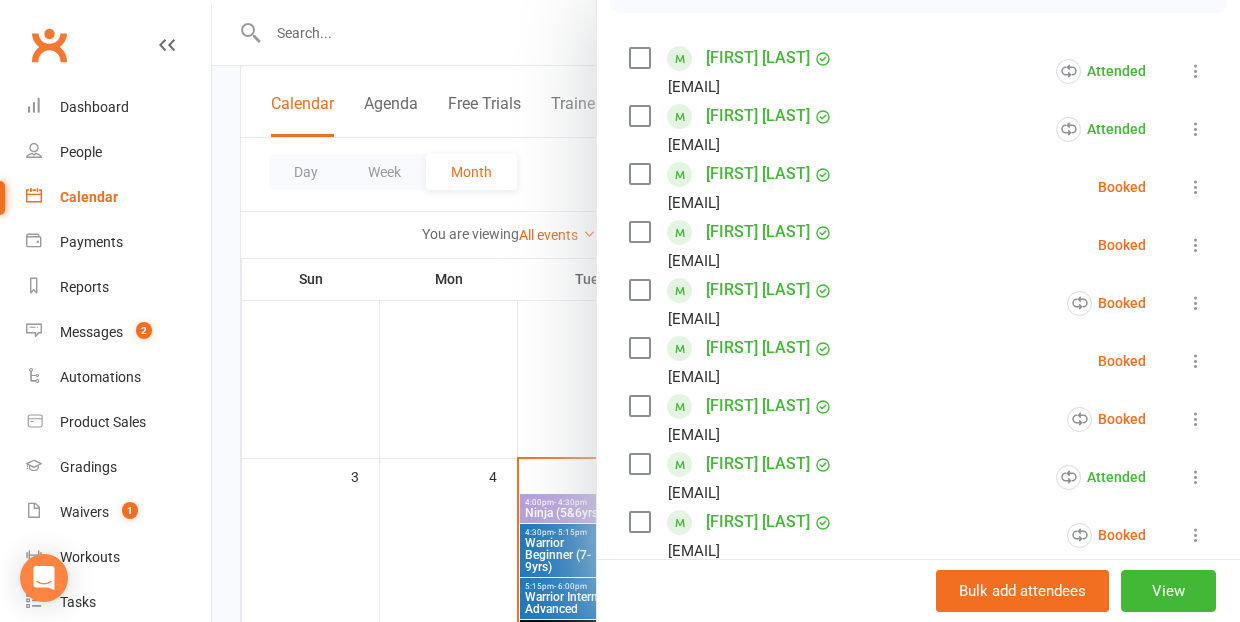 scroll, scrollTop: 333, scrollLeft: 0, axis: vertical 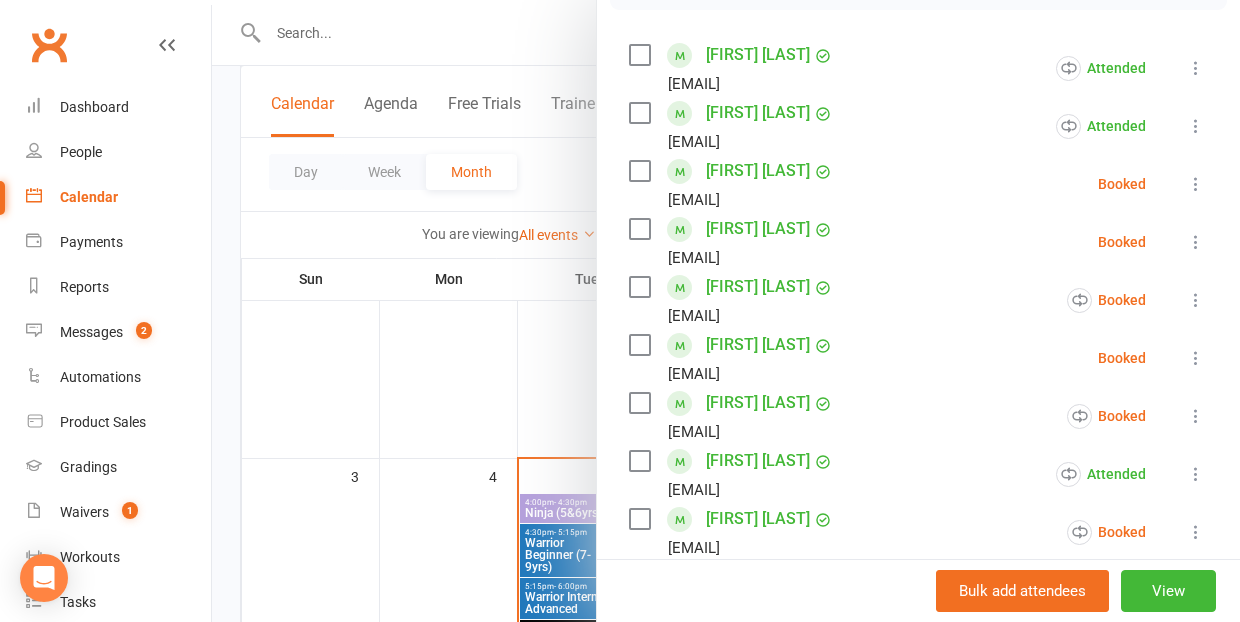click on "[FIRST] [LAST]" at bounding box center (758, 345) 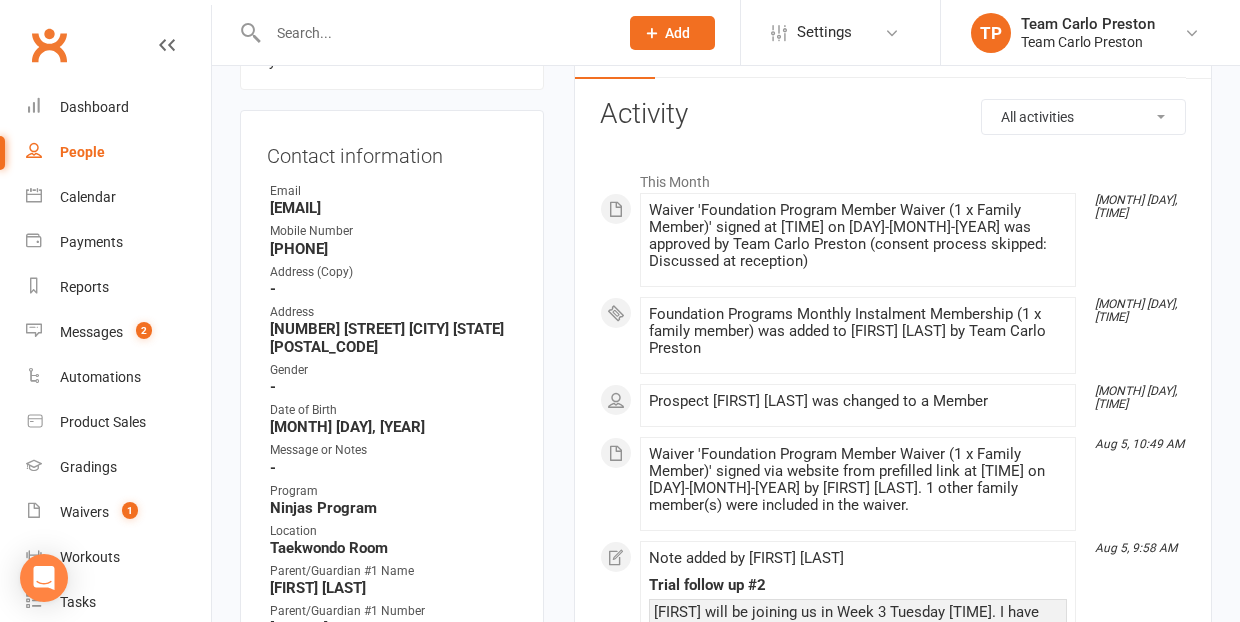 scroll, scrollTop: 359, scrollLeft: 1, axis: both 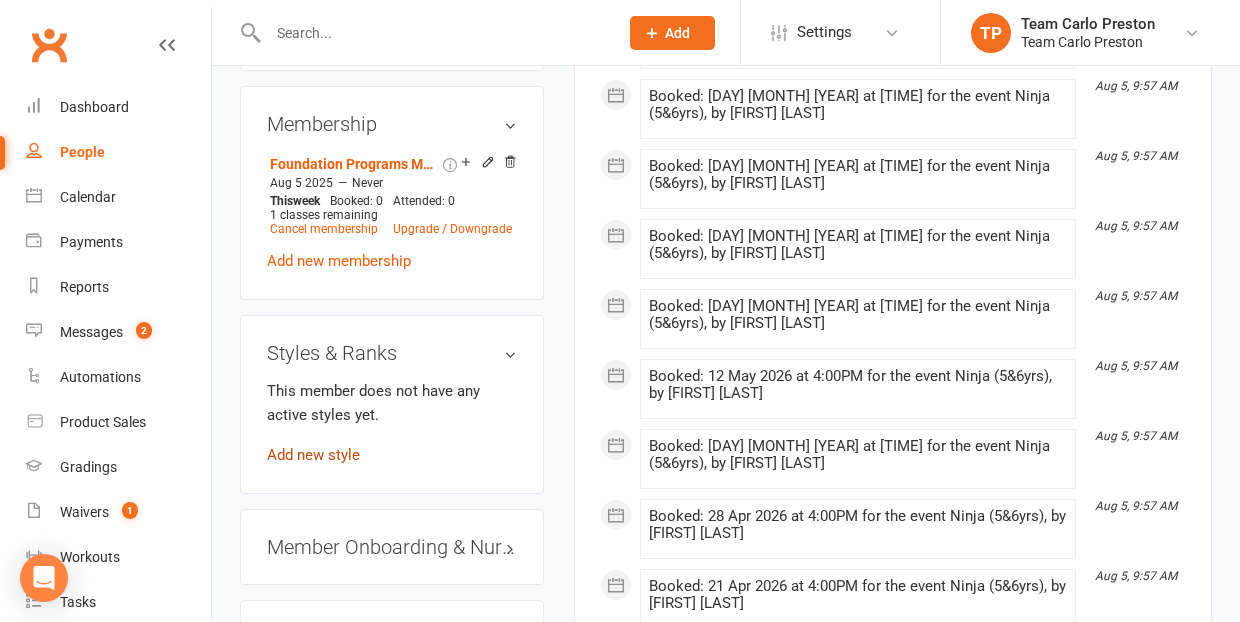 click on "Add new style" at bounding box center (313, 455) 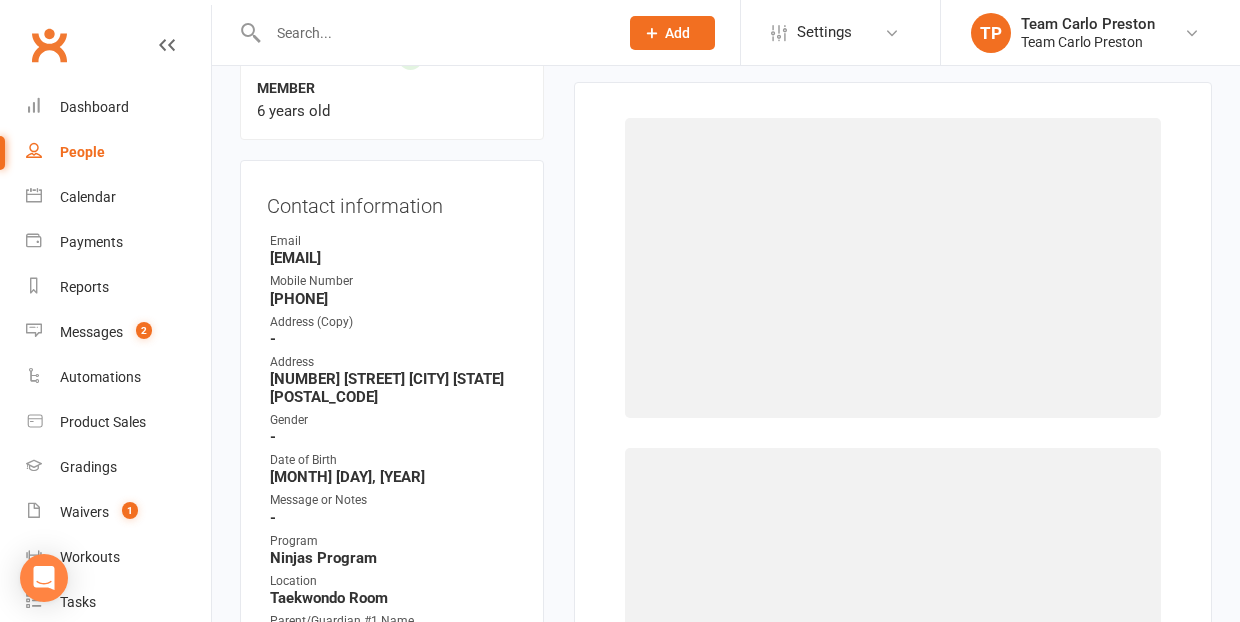 scroll, scrollTop: 170, scrollLeft: 0, axis: vertical 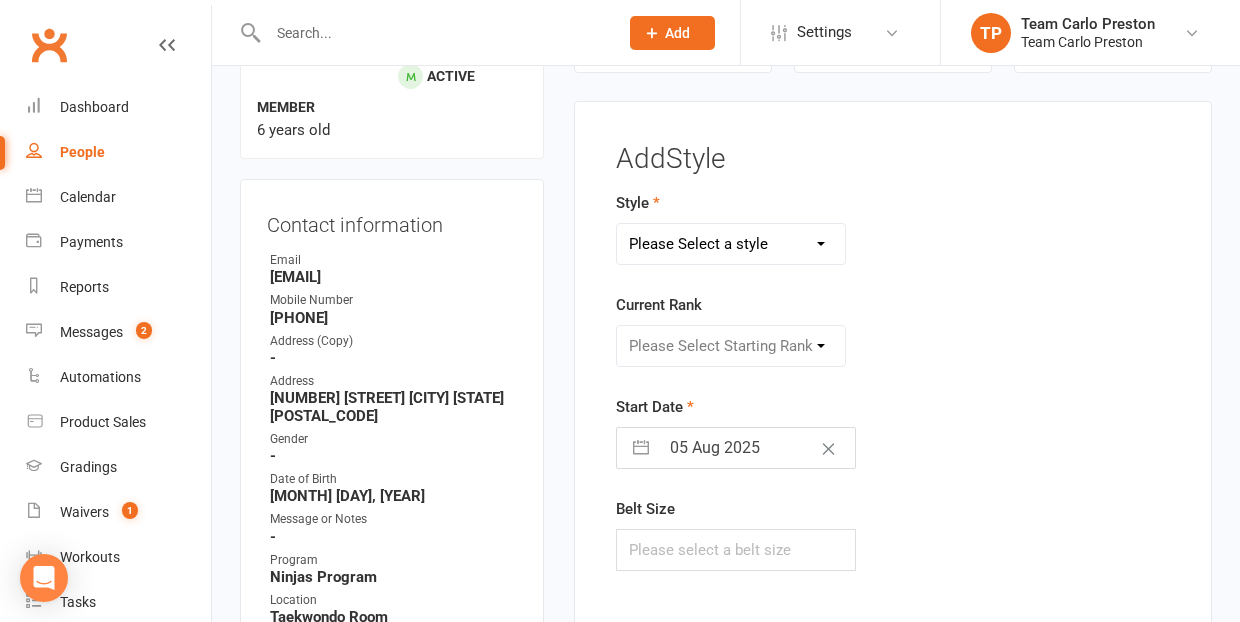 select on "1061" 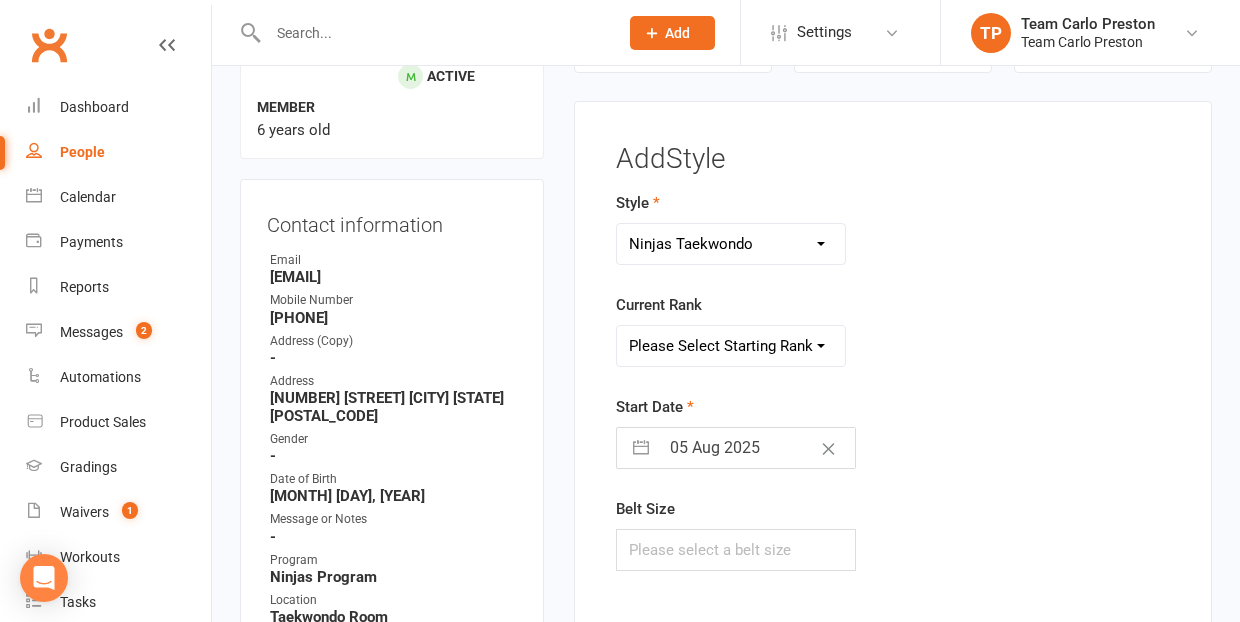 select on "9943" 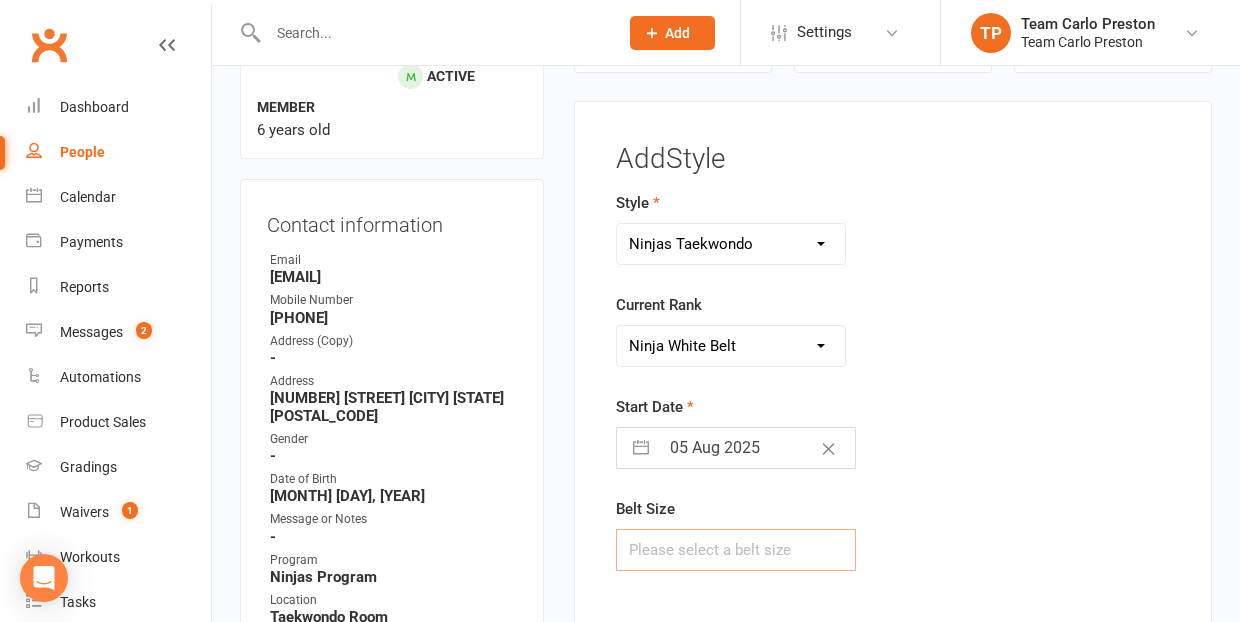 click at bounding box center [736, 550] 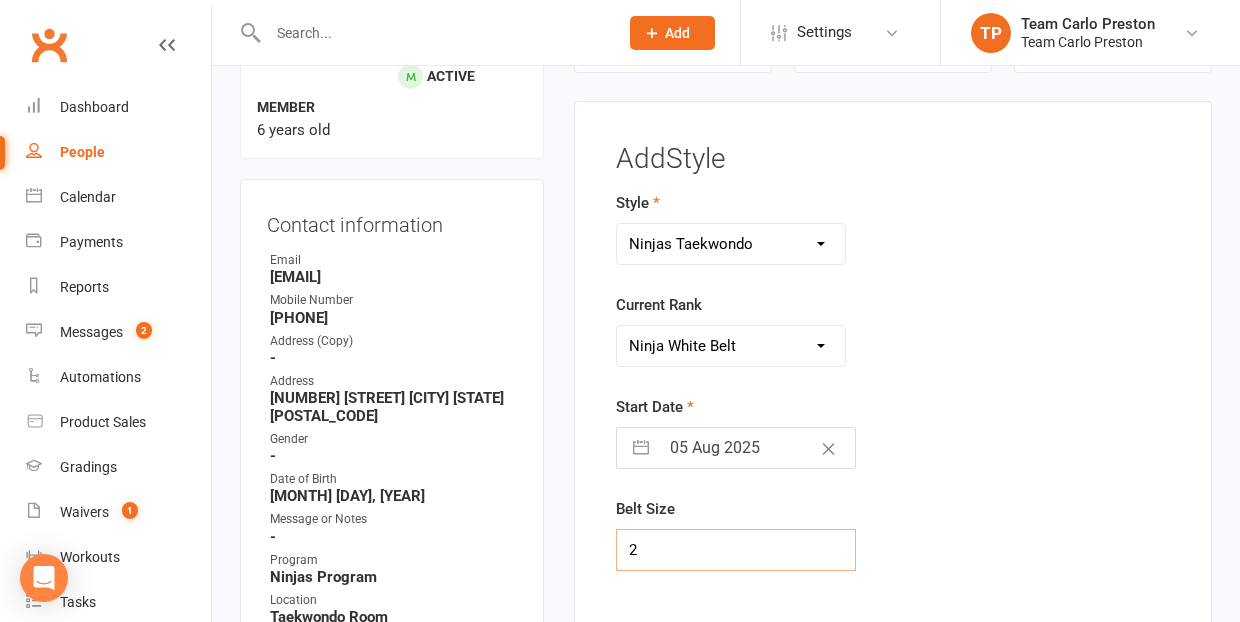 type on "2" 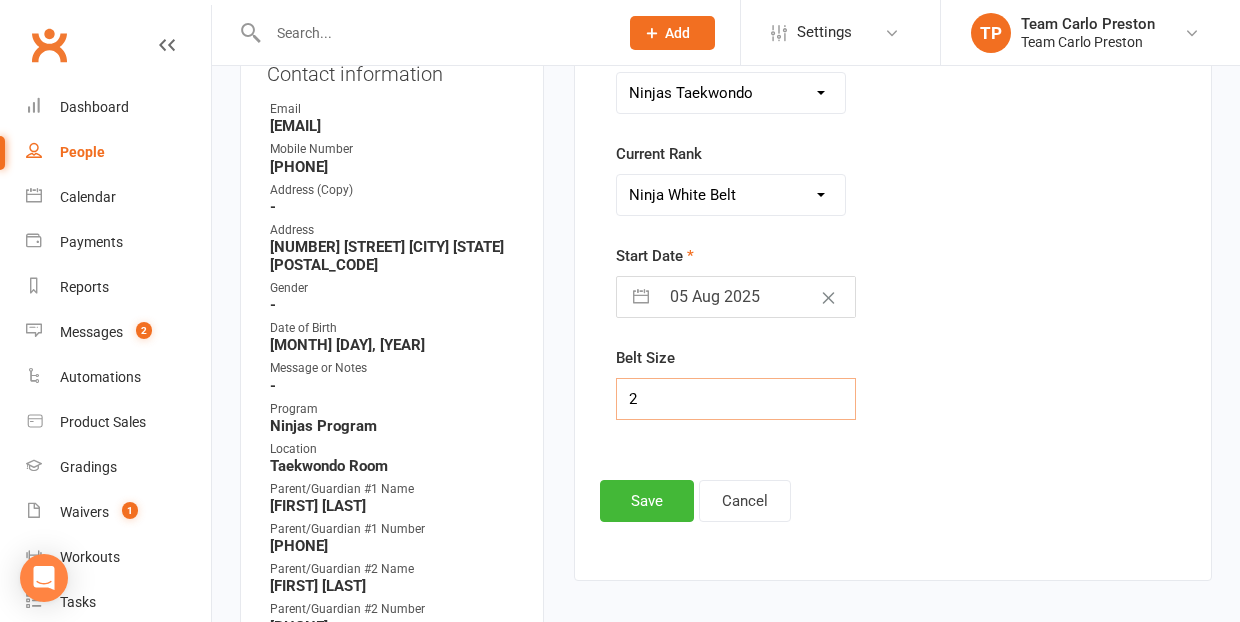 scroll, scrollTop: 331, scrollLeft: 0, axis: vertical 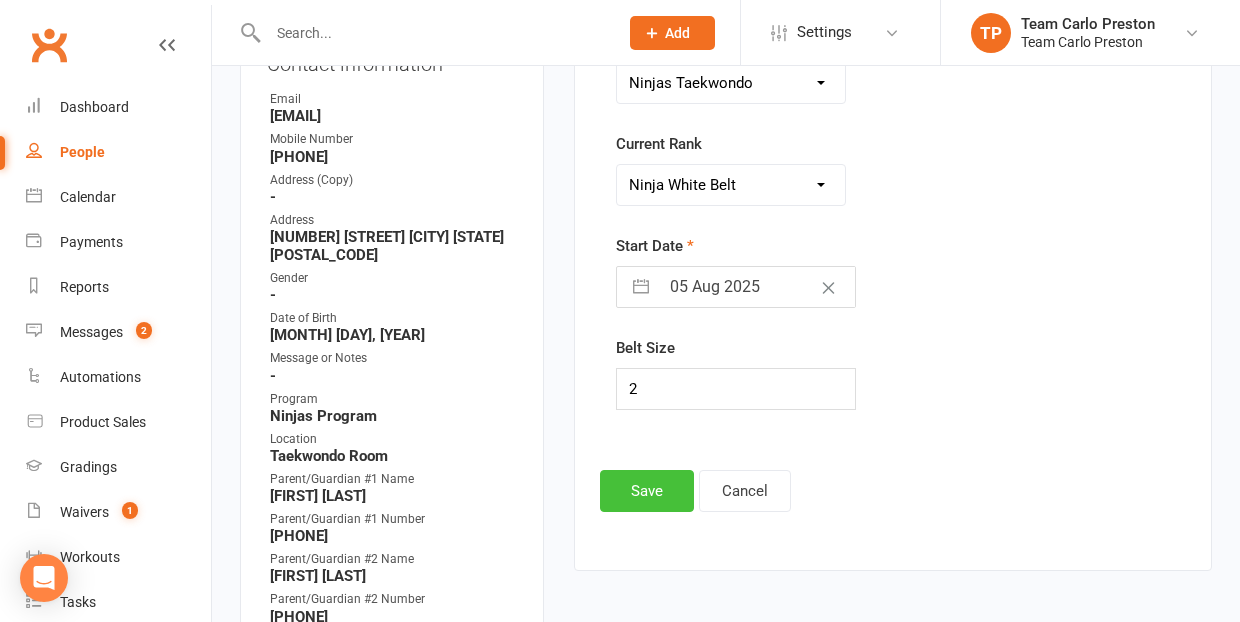 click on "Save" at bounding box center (647, 491) 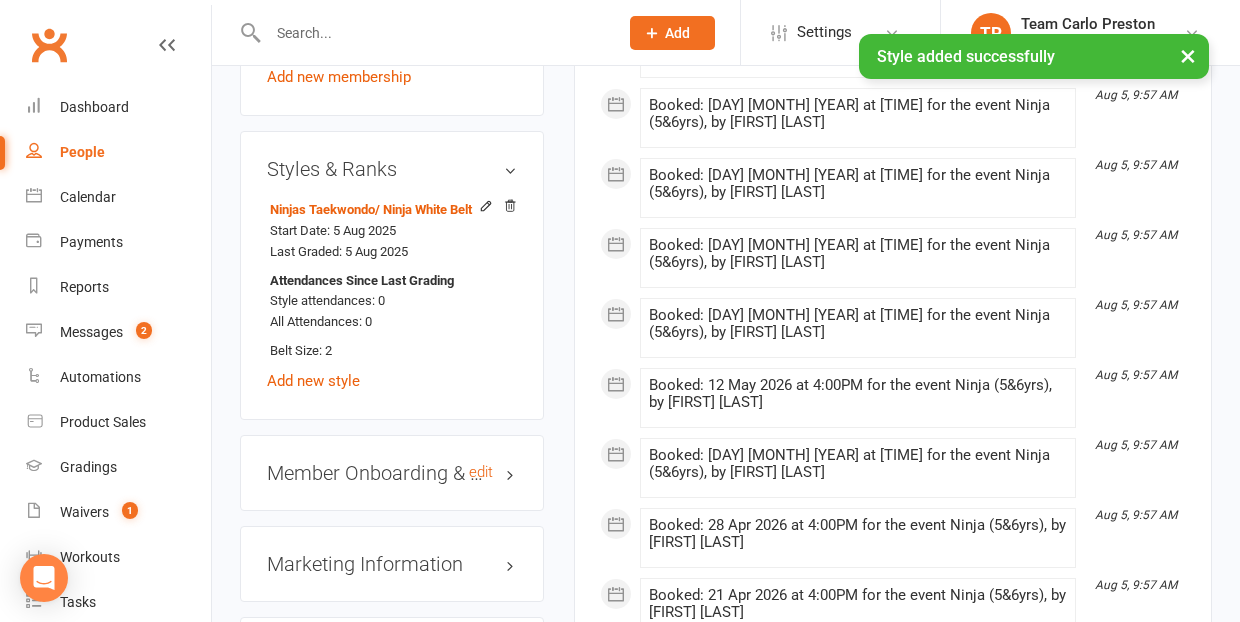 scroll, scrollTop: 1671, scrollLeft: 0, axis: vertical 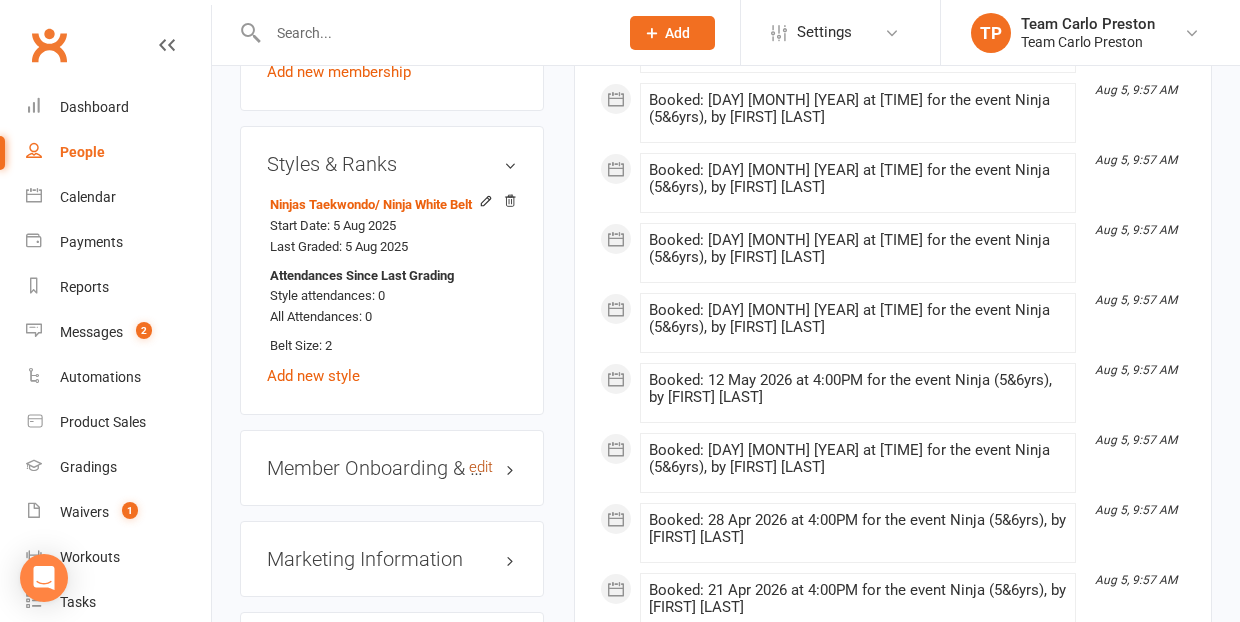 click on "edit" at bounding box center [481, 467] 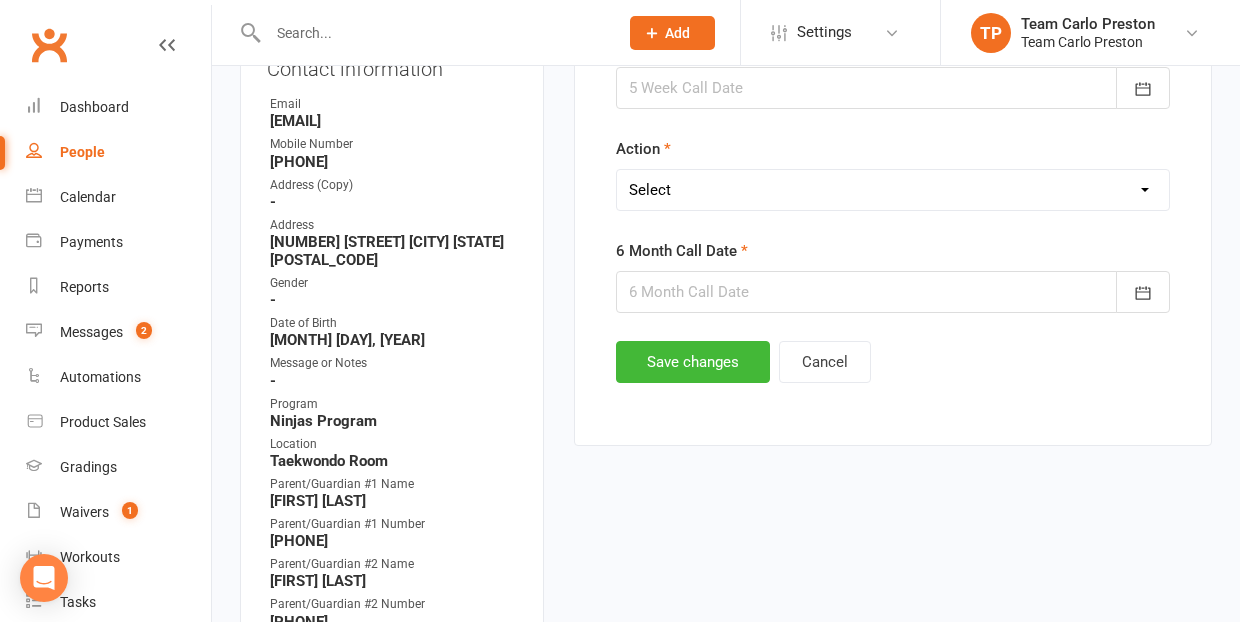 scroll, scrollTop: 170, scrollLeft: 0, axis: vertical 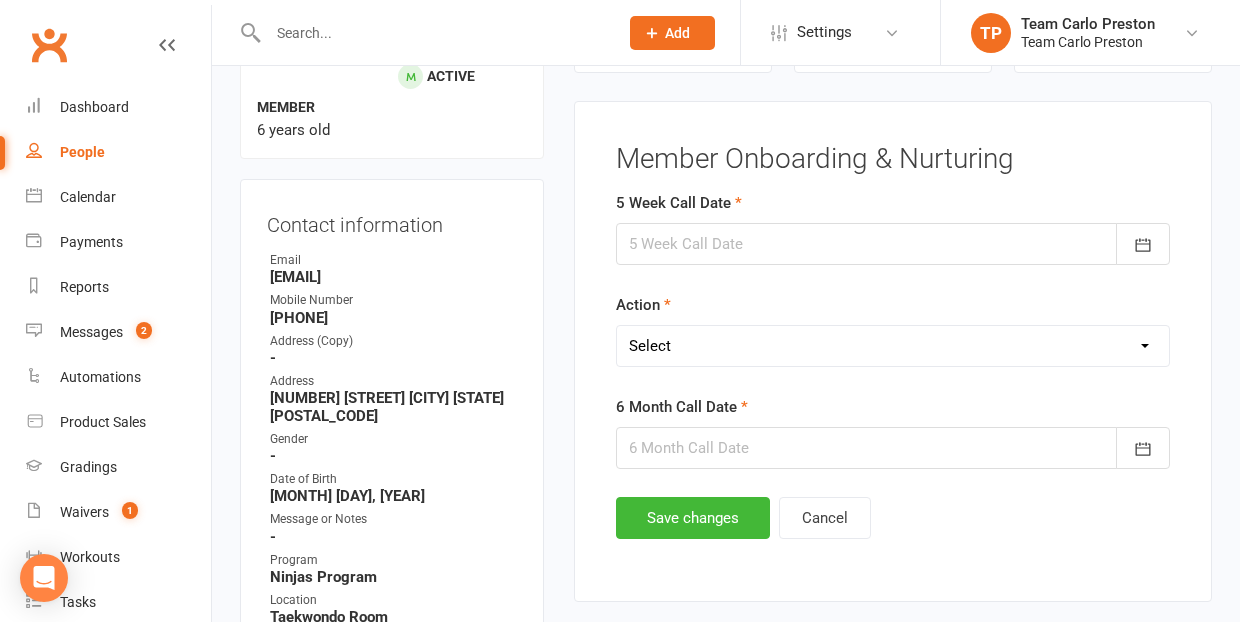 click at bounding box center (893, 244) 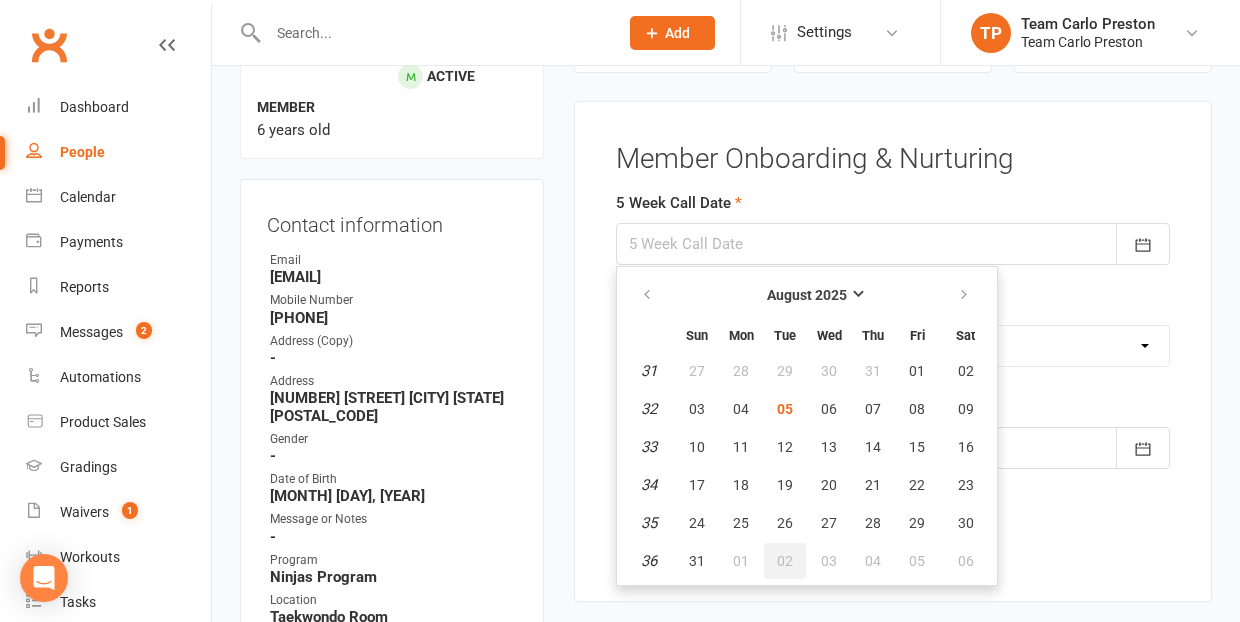 click on "02" at bounding box center (785, 561) 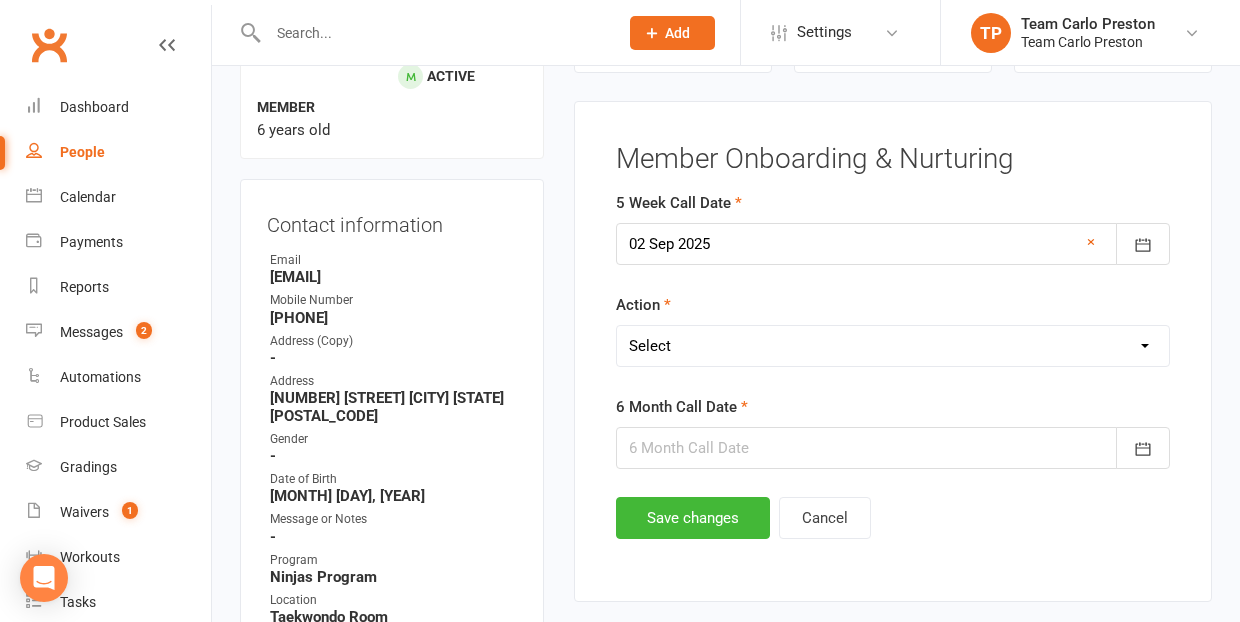 select on "Open" 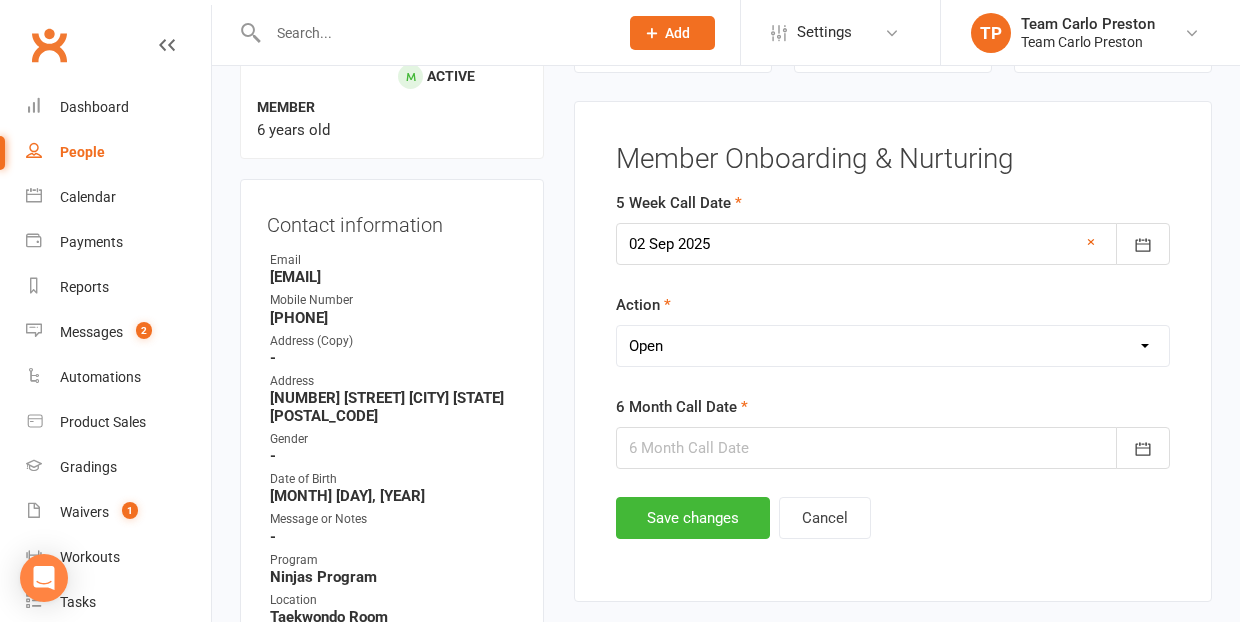 click at bounding box center (893, 448) 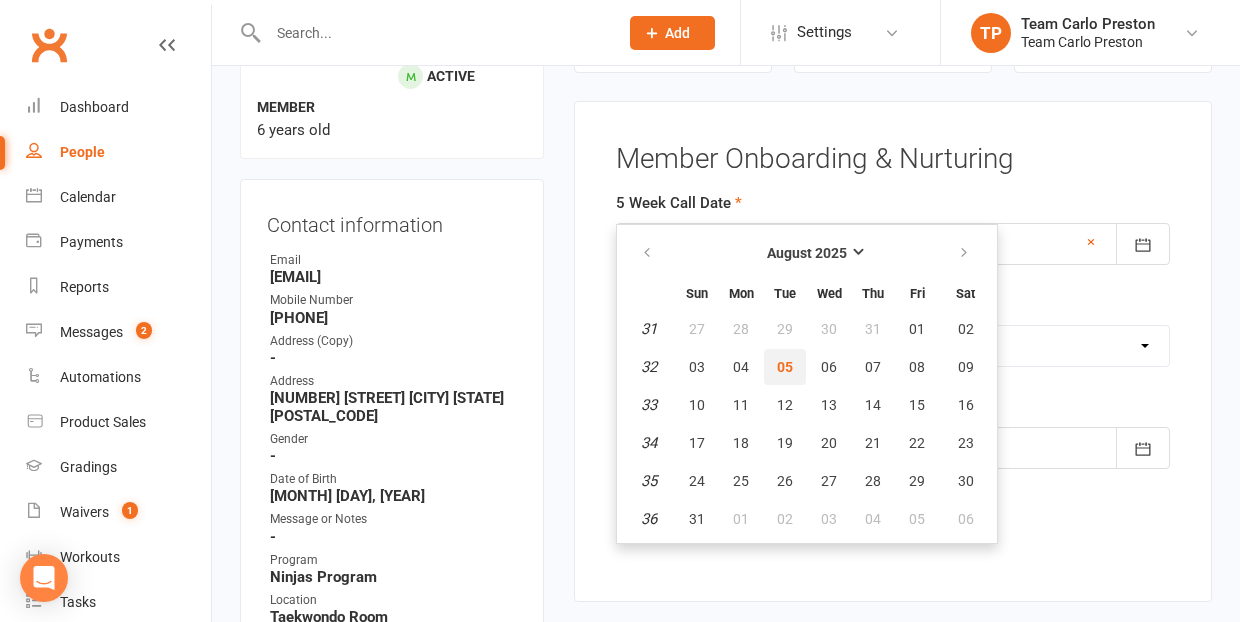 click on "05" at bounding box center (785, 367) 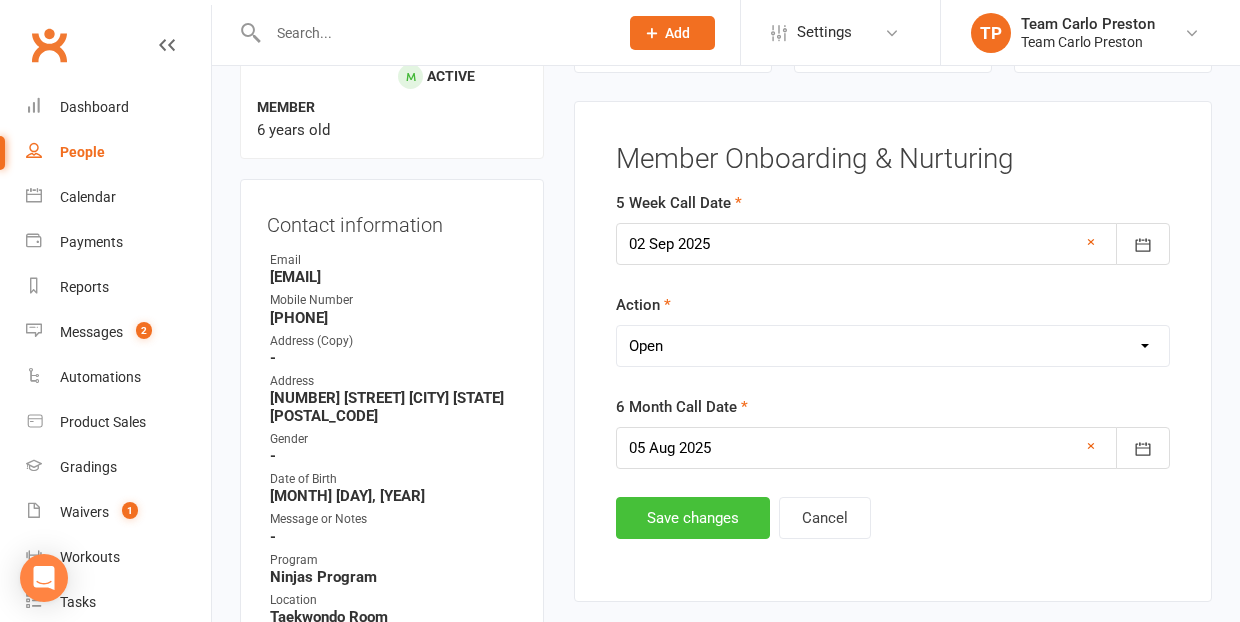click on "Save changes" at bounding box center (693, 518) 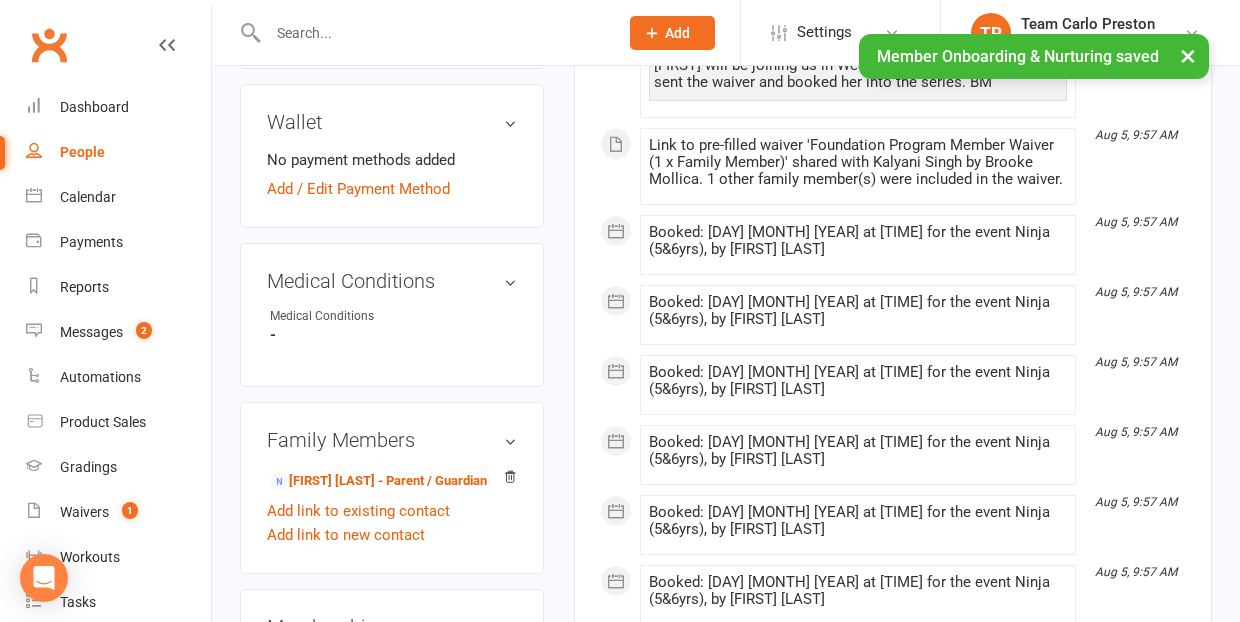 scroll, scrollTop: 981, scrollLeft: 0, axis: vertical 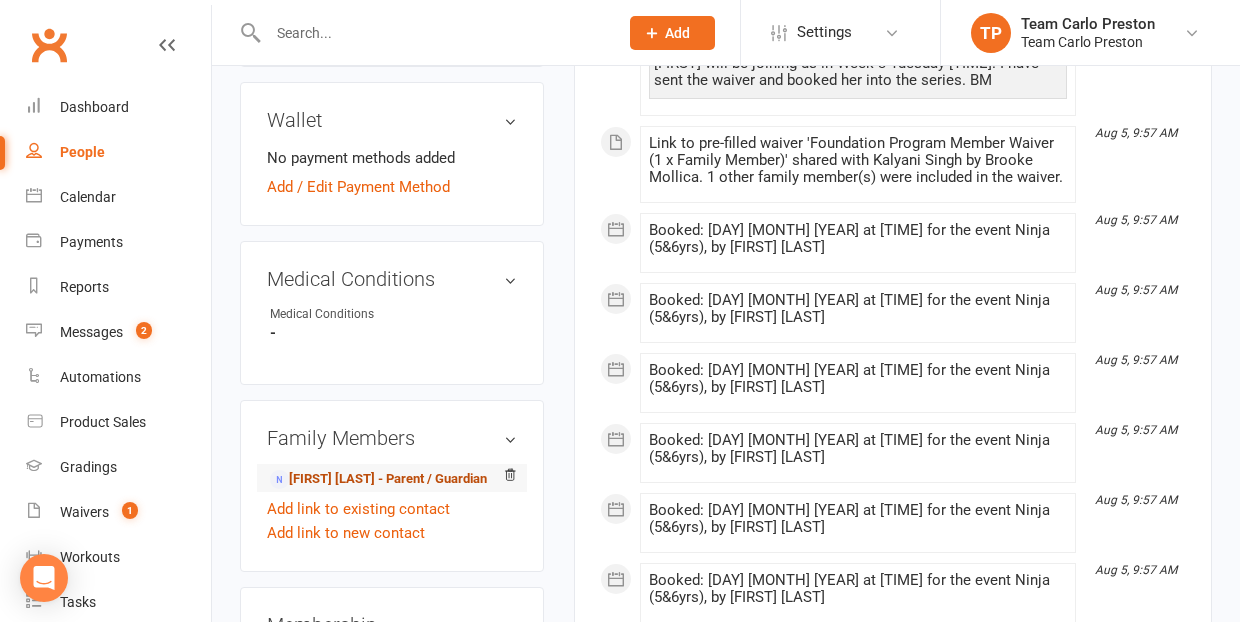 click on "[FIRST] [LAST] - Parent / Guardian" at bounding box center (378, 479) 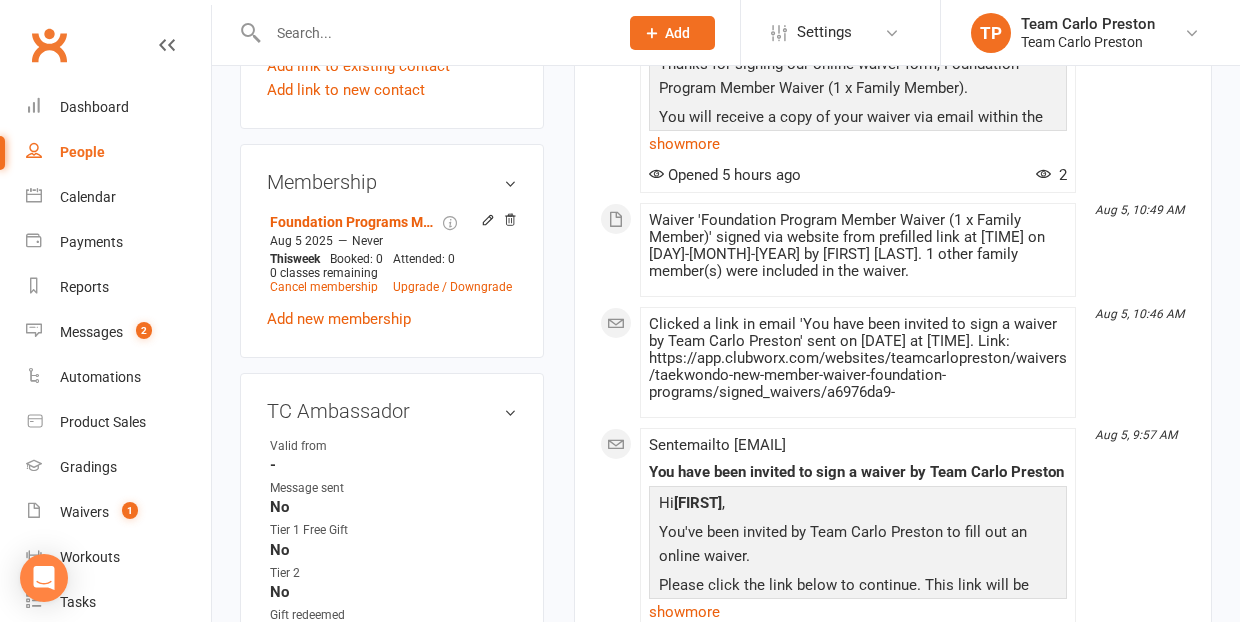 scroll, scrollTop: 984, scrollLeft: 0, axis: vertical 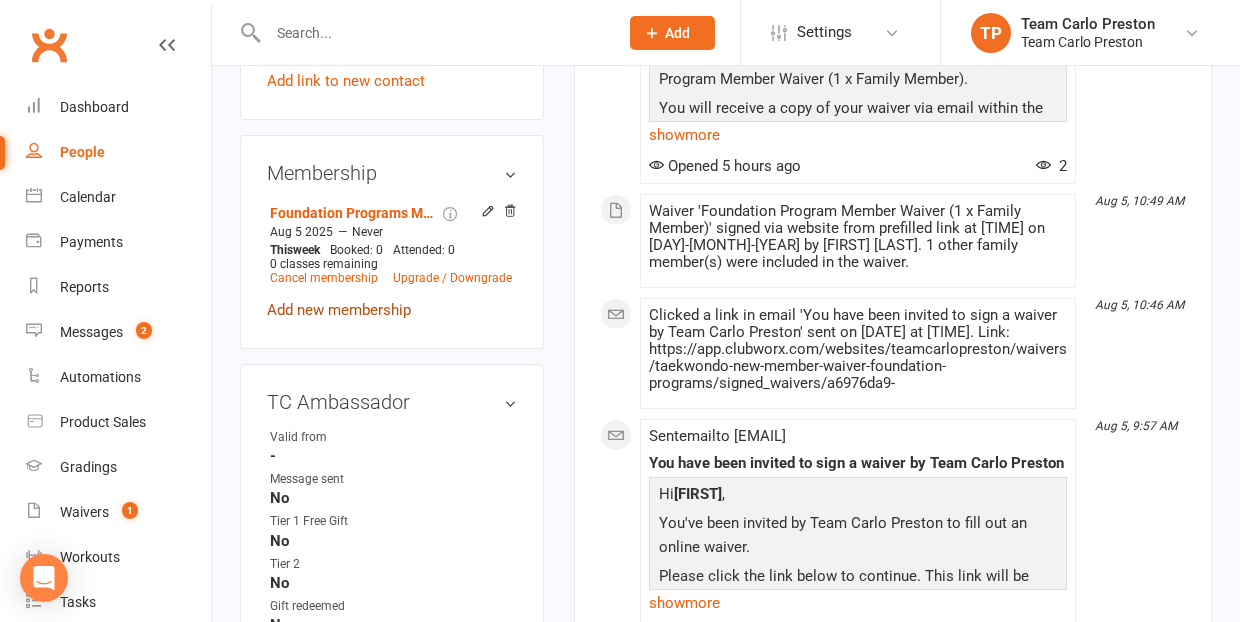 click on "Add new membership" at bounding box center [339, 310] 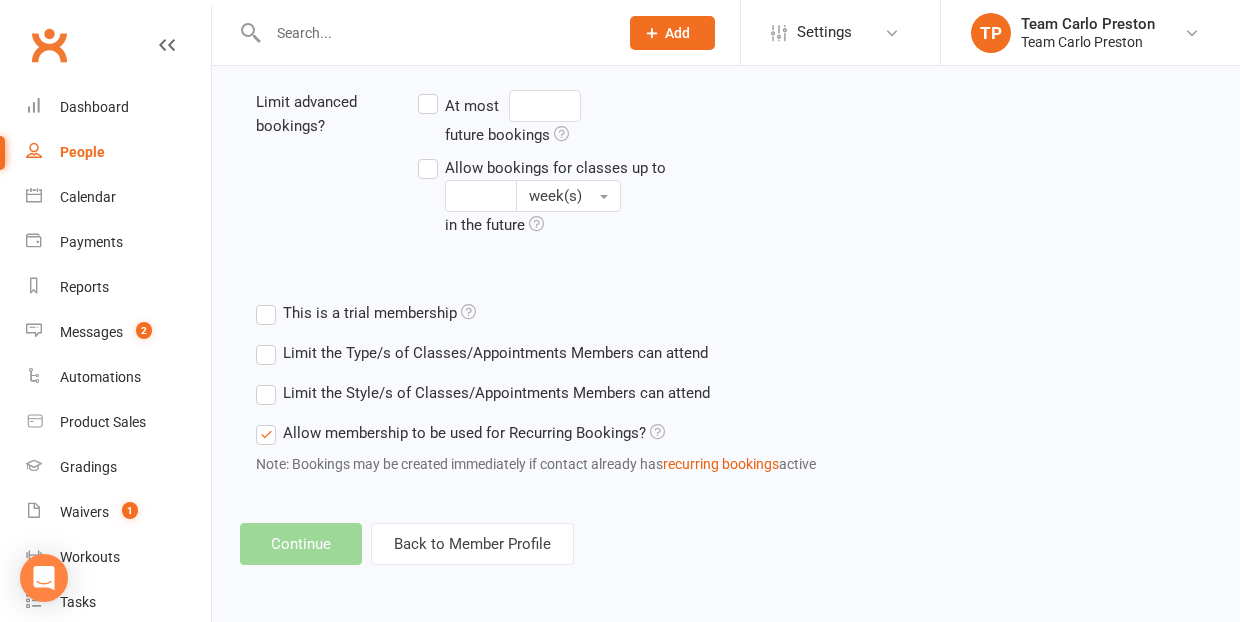 scroll, scrollTop: 0, scrollLeft: 0, axis: both 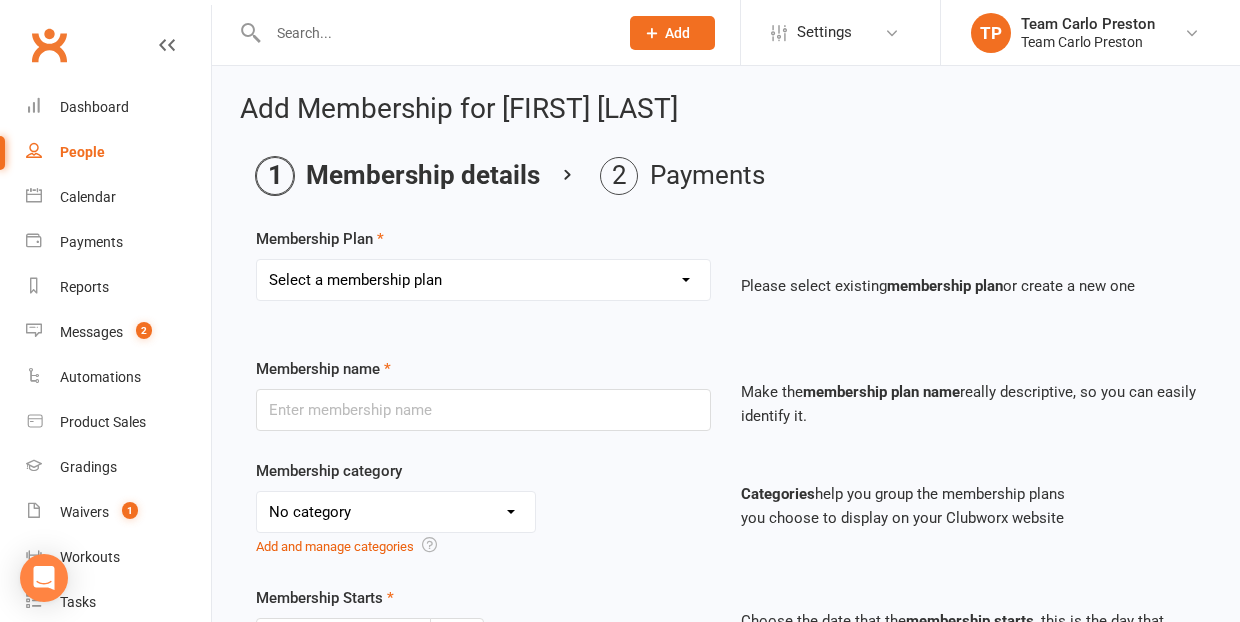select on "9" 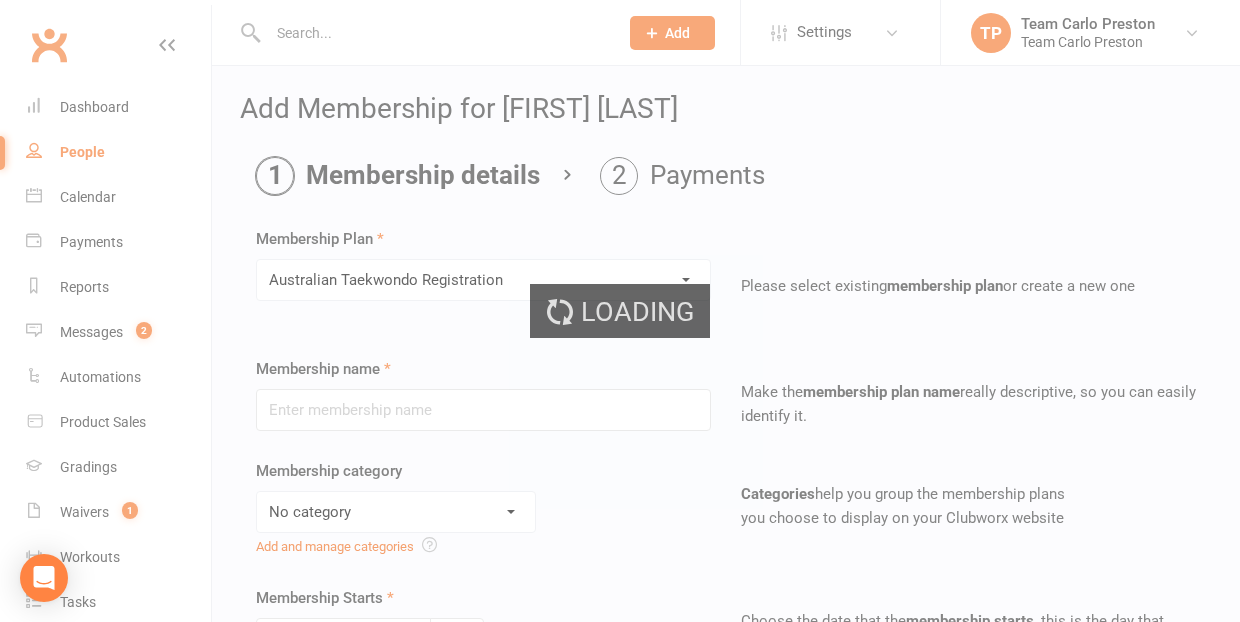 type on "Australian Taekwondo Registration" 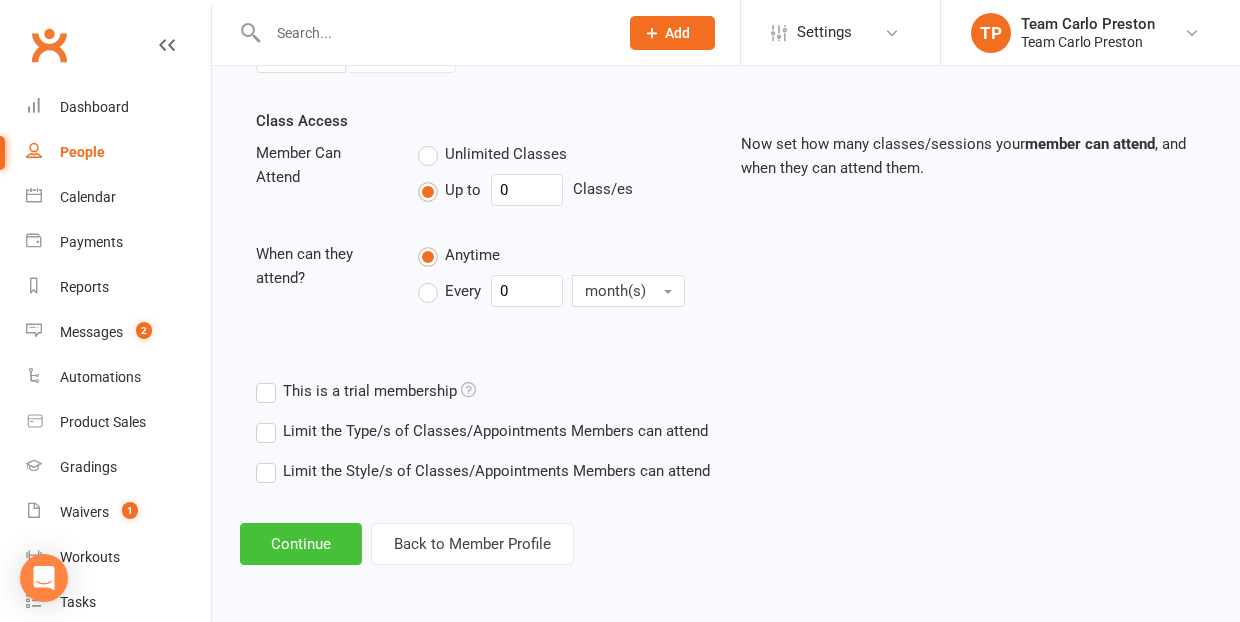 scroll, scrollTop: 688, scrollLeft: 0, axis: vertical 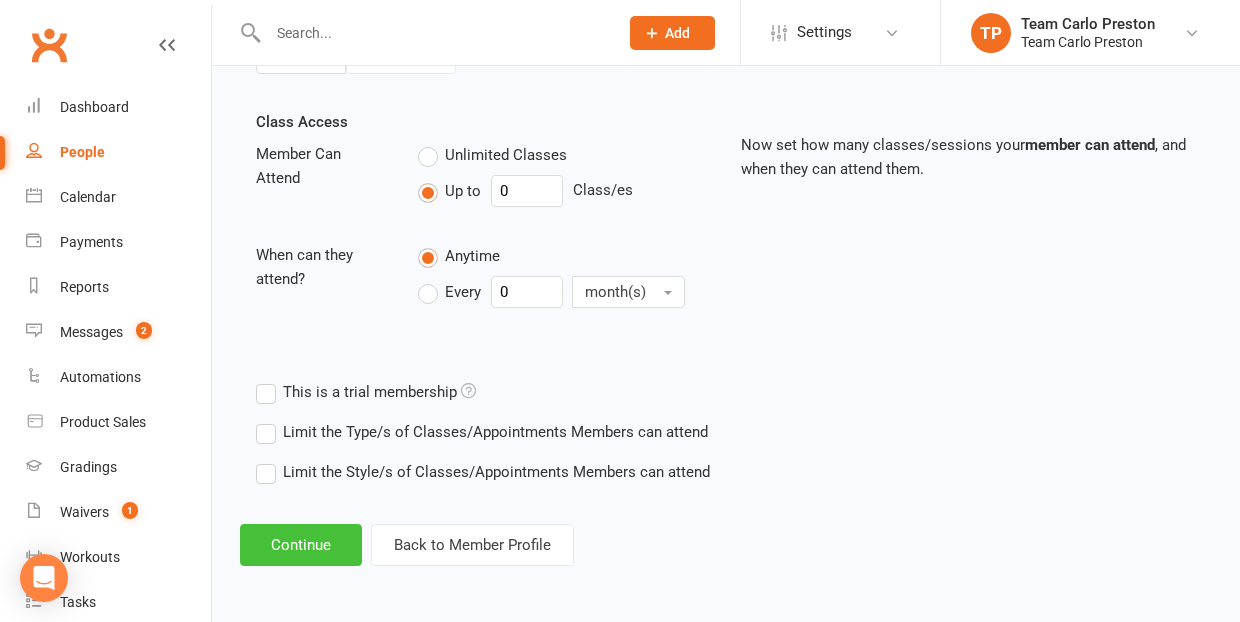 click on "Continue" at bounding box center (301, 545) 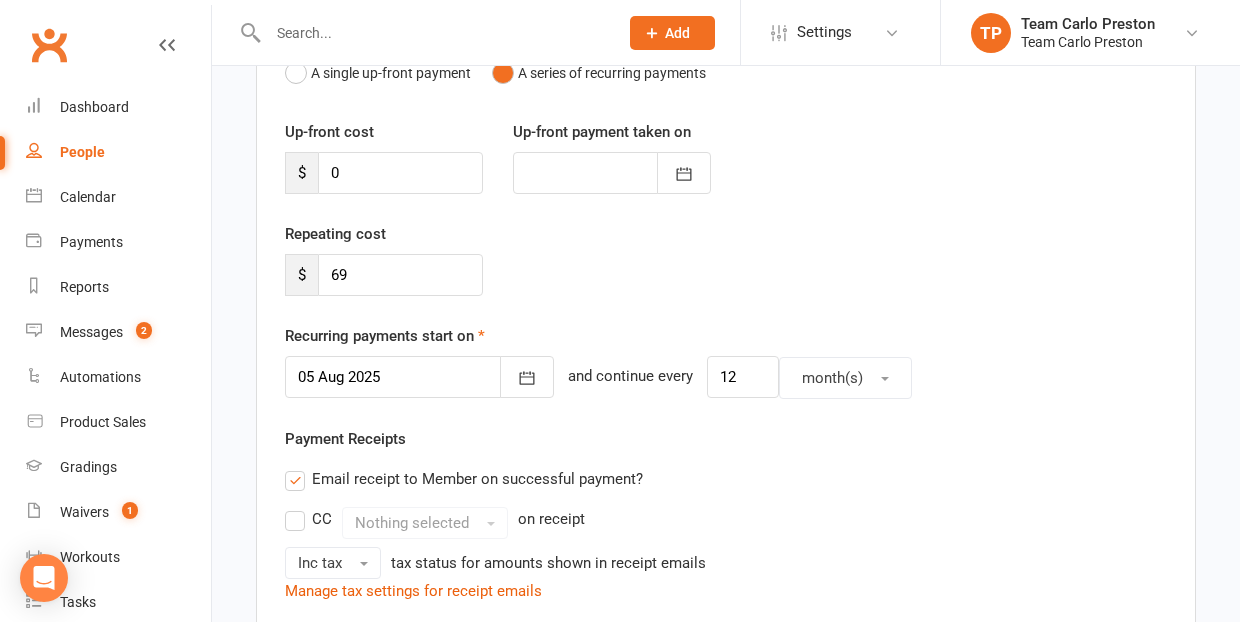 scroll, scrollTop: 247, scrollLeft: 0, axis: vertical 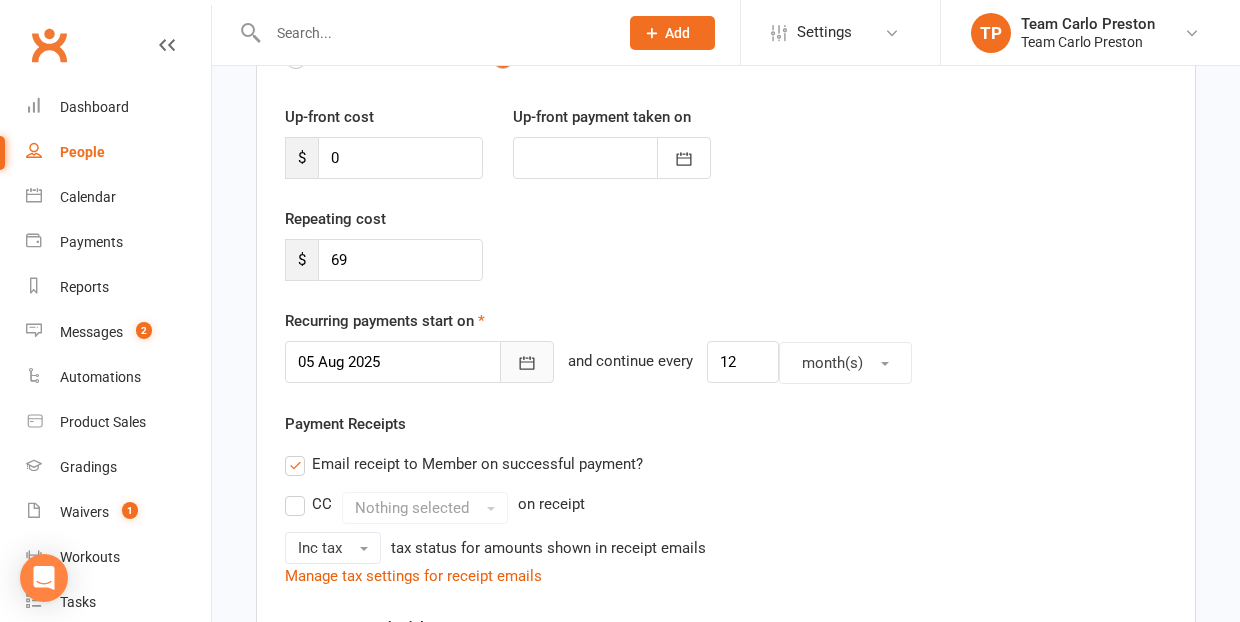 click 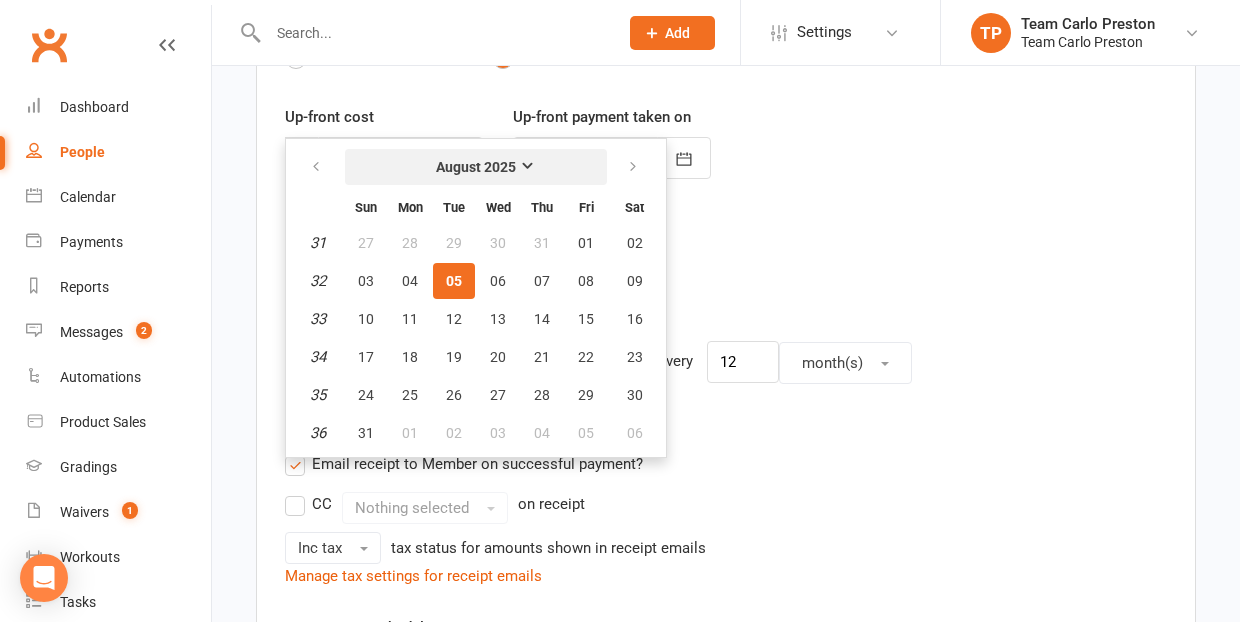 click on "August 2025" at bounding box center [476, 167] 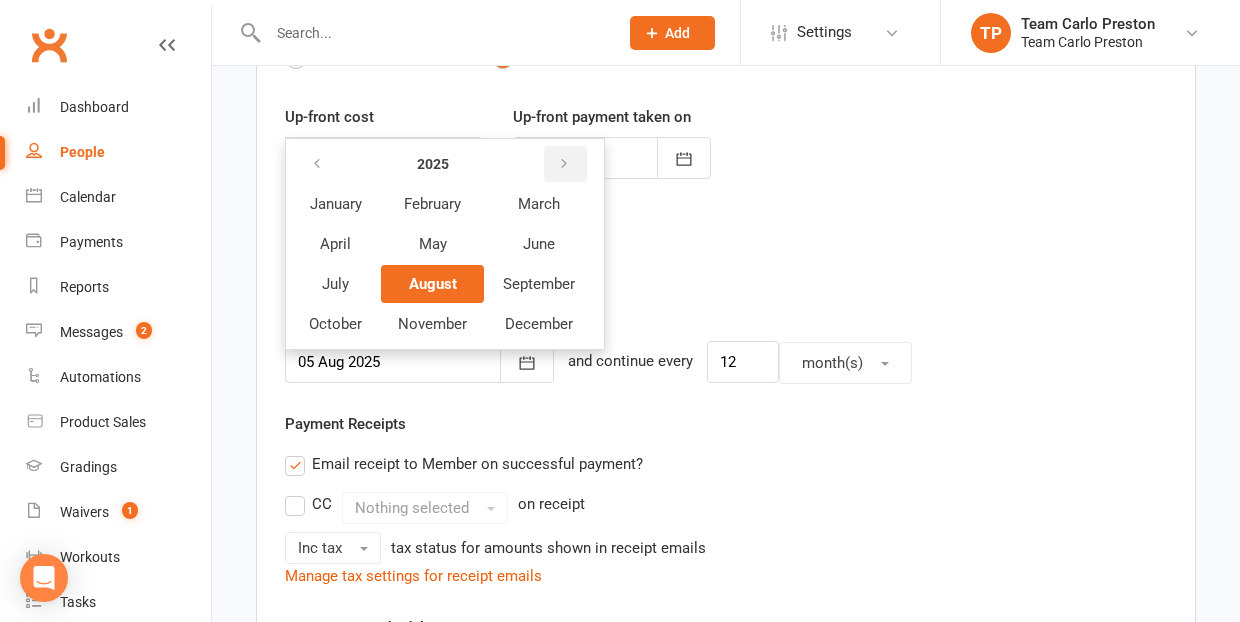 click at bounding box center (564, 164) 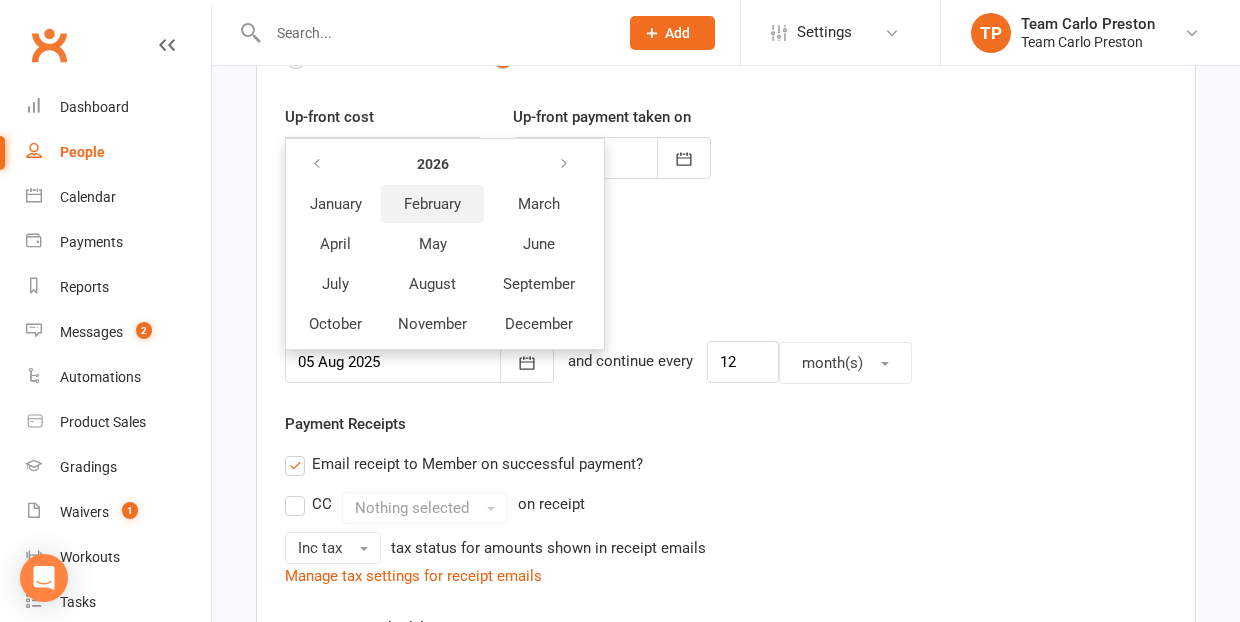 click on "February" at bounding box center (432, 204) 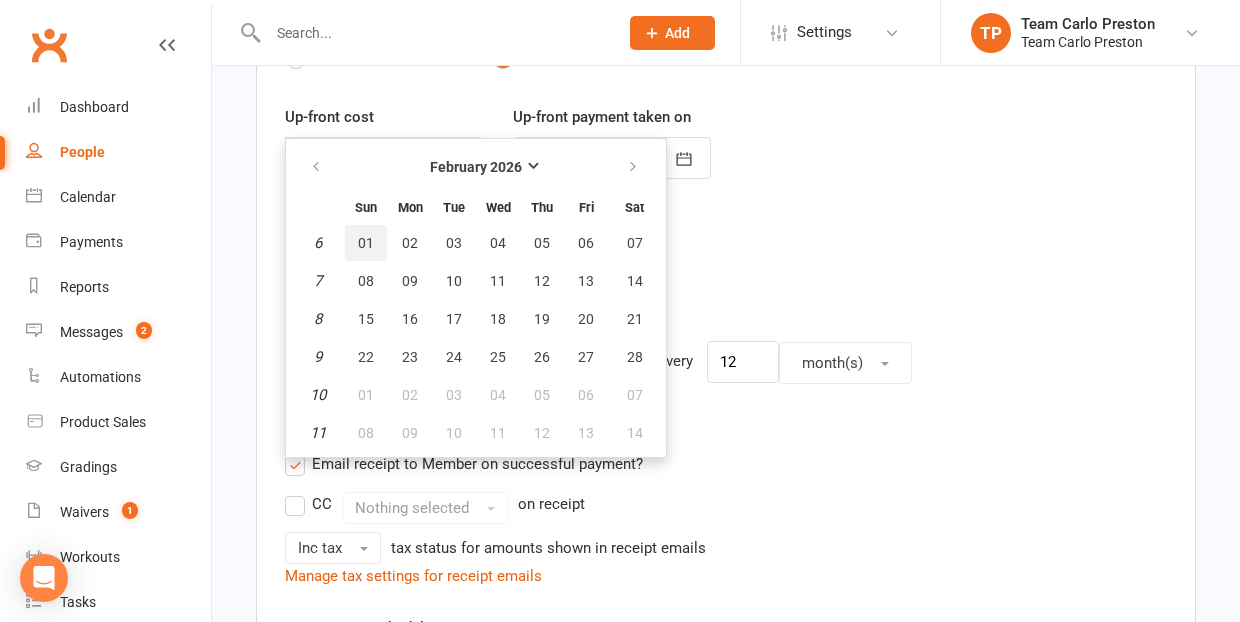 click on "01" at bounding box center (366, 243) 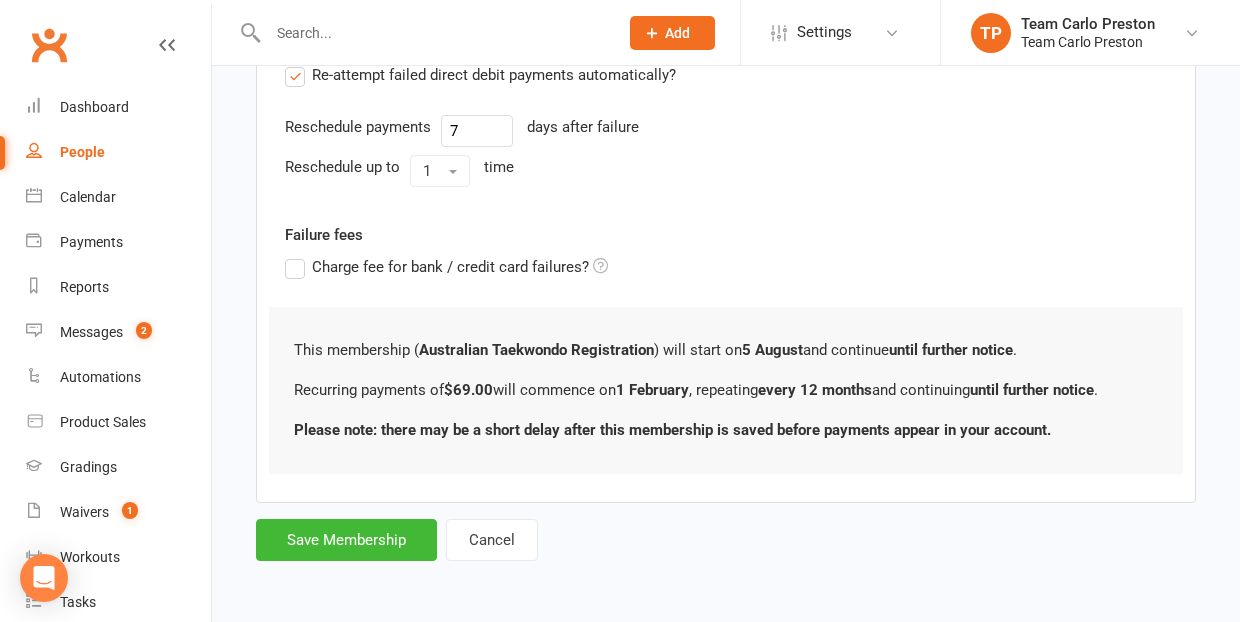 scroll, scrollTop: 831, scrollLeft: 0, axis: vertical 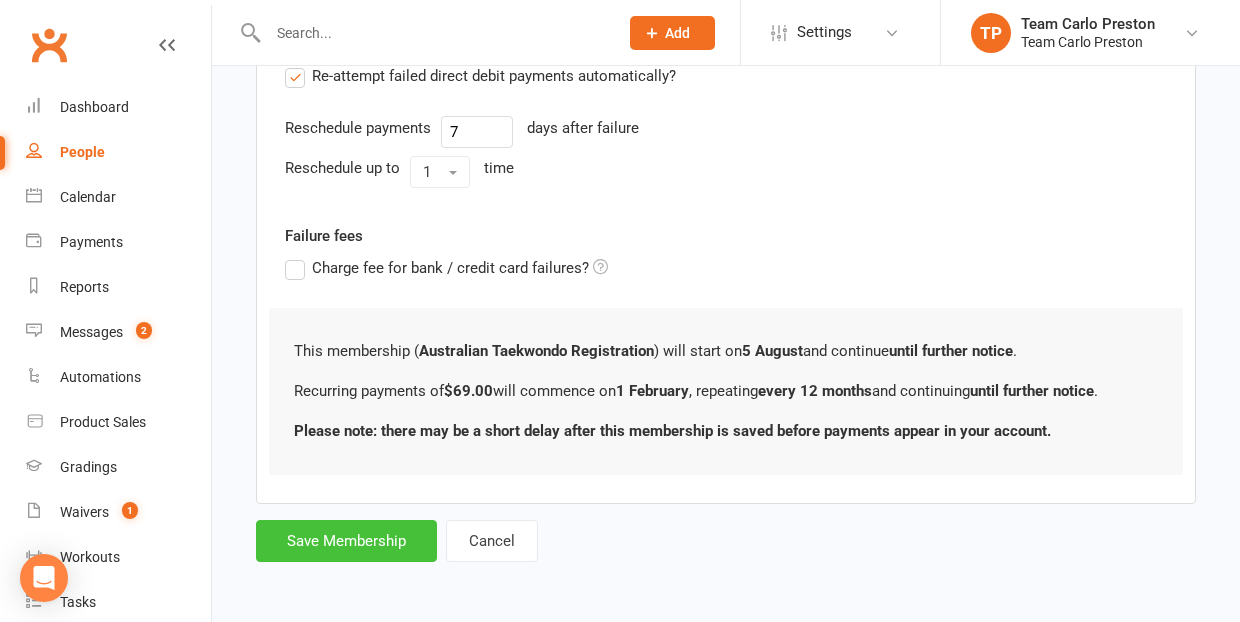 click on "Save Membership" at bounding box center [346, 541] 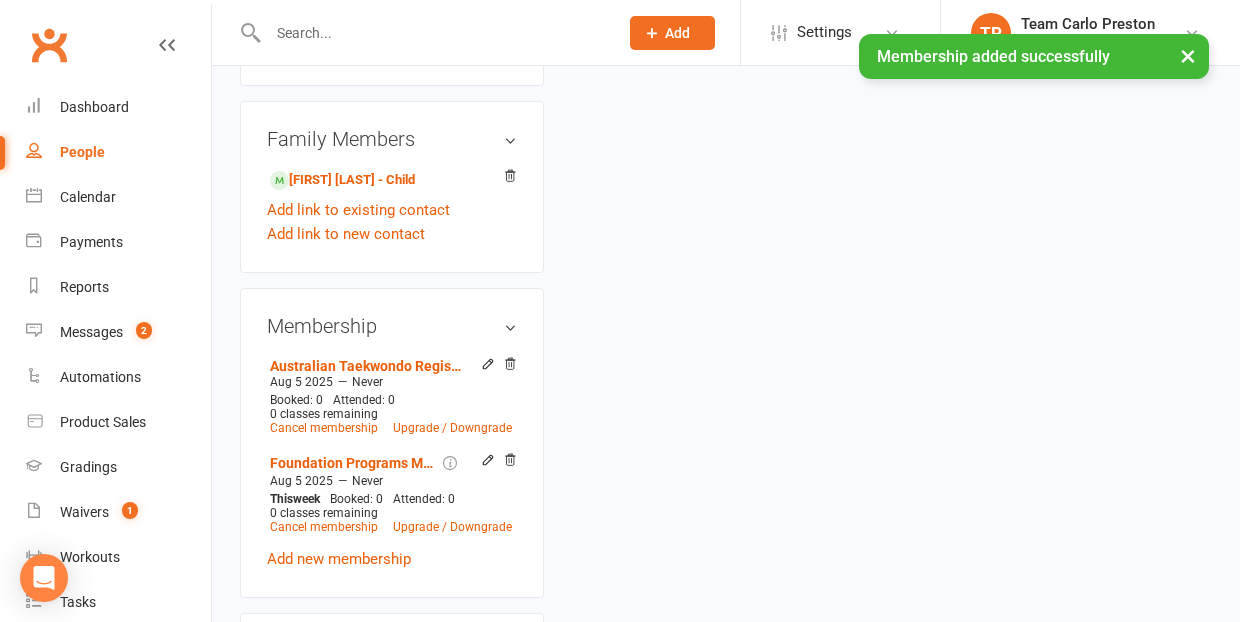 scroll, scrollTop: 0, scrollLeft: 0, axis: both 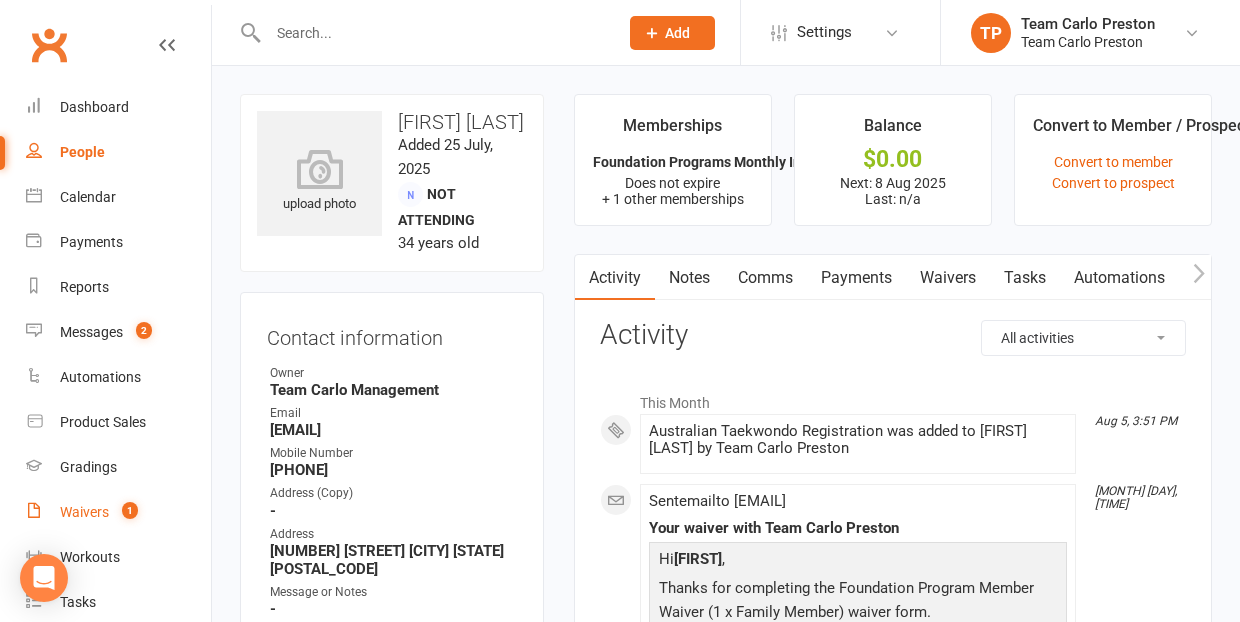 click on "Waivers" at bounding box center (84, 512) 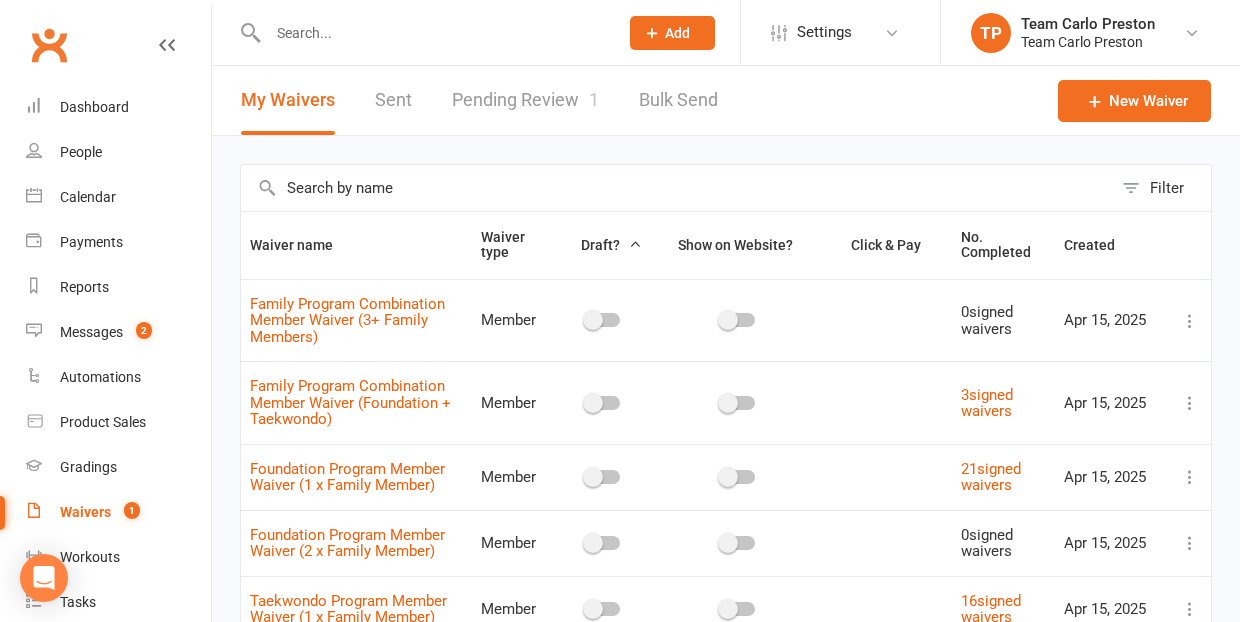 click on "Pending Review 1" at bounding box center [525, 100] 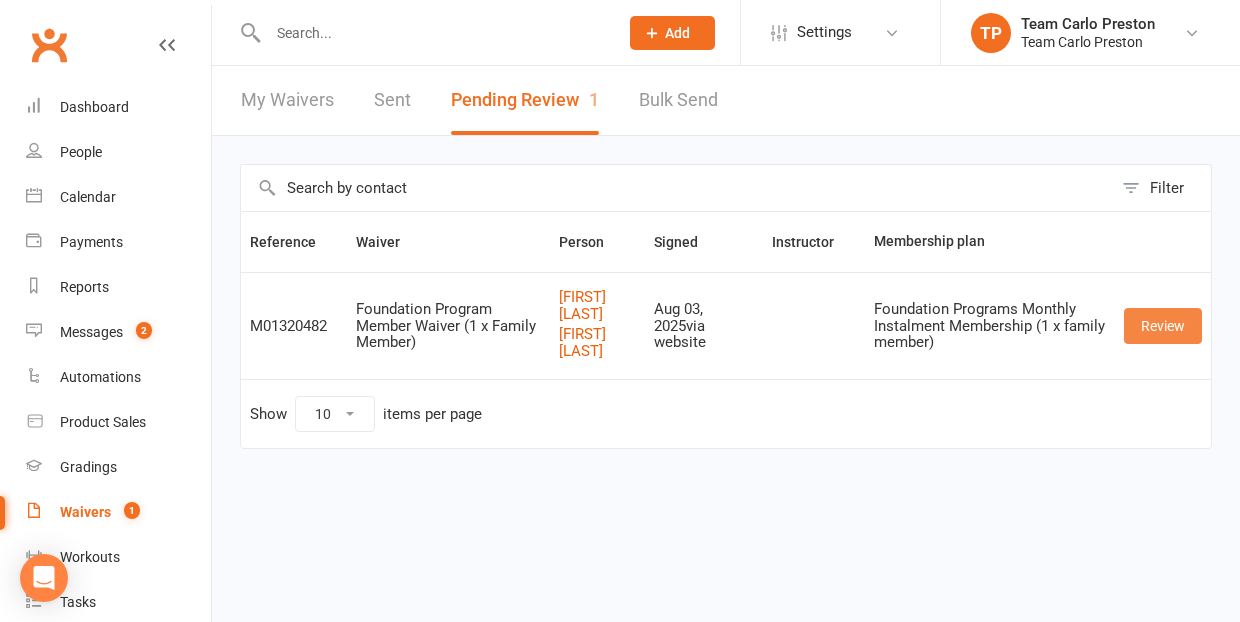 click on "Review" at bounding box center [1163, 326] 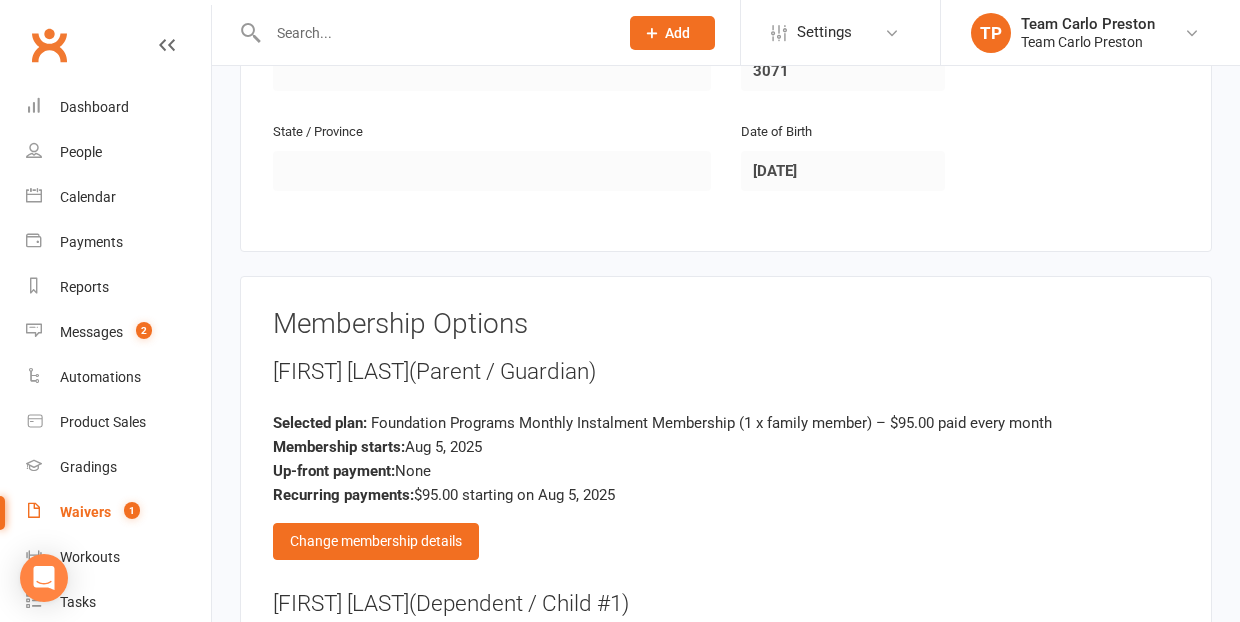 scroll, scrollTop: 1457, scrollLeft: 0, axis: vertical 